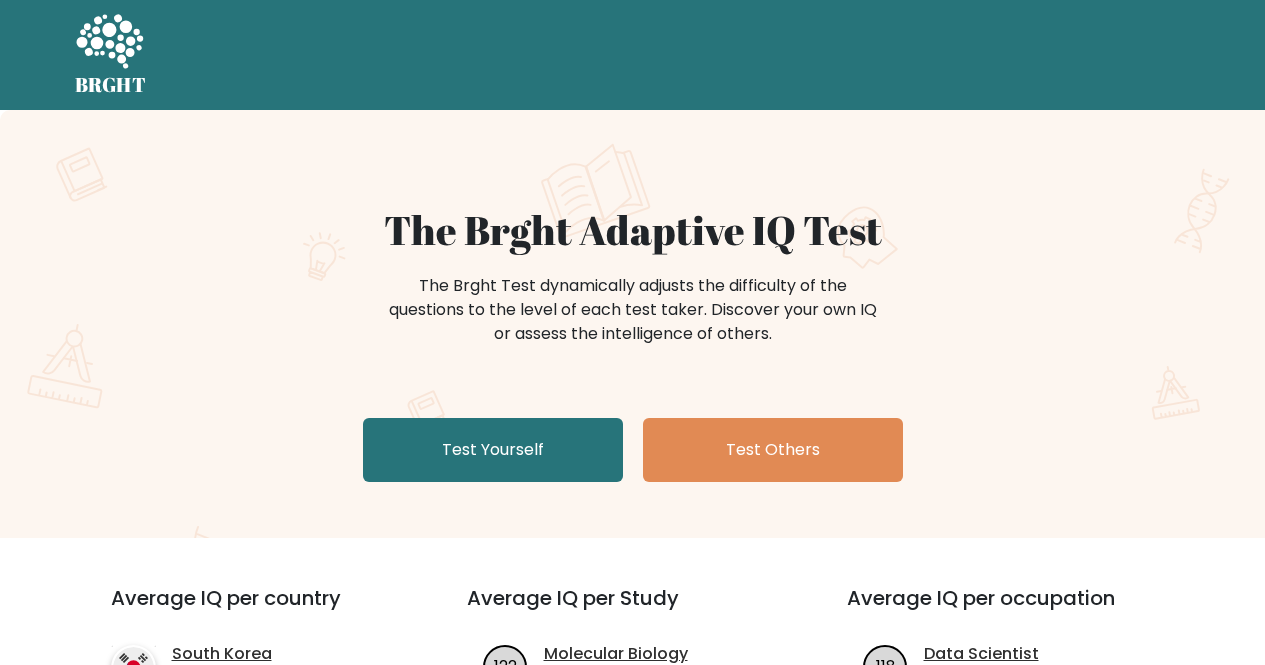 scroll, scrollTop: 0, scrollLeft: 0, axis: both 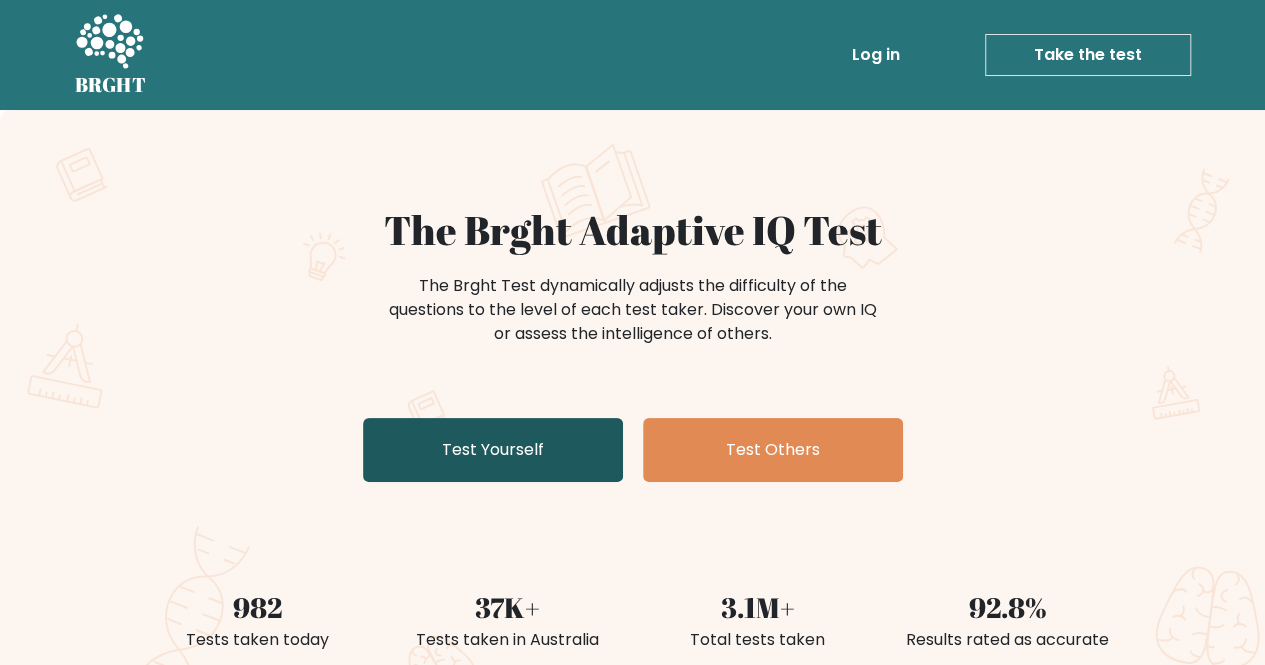 click on "Test Yourself" at bounding box center [493, 450] 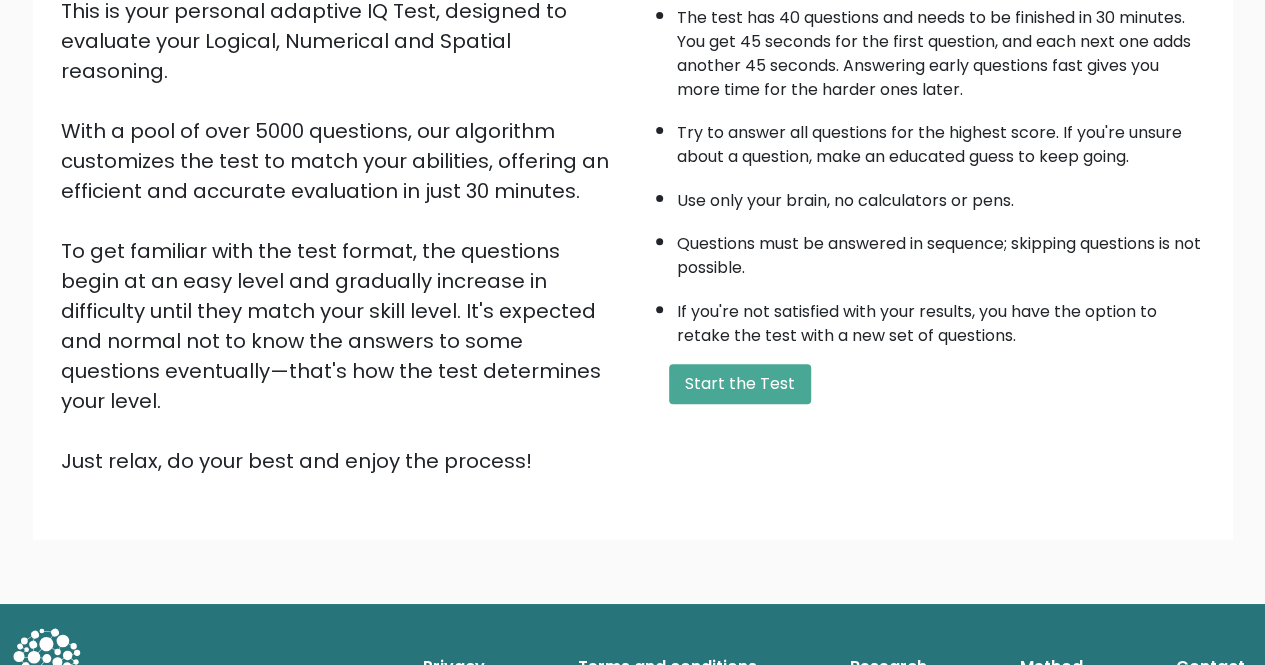 scroll, scrollTop: 0, scrollLeft: 0, axis: both 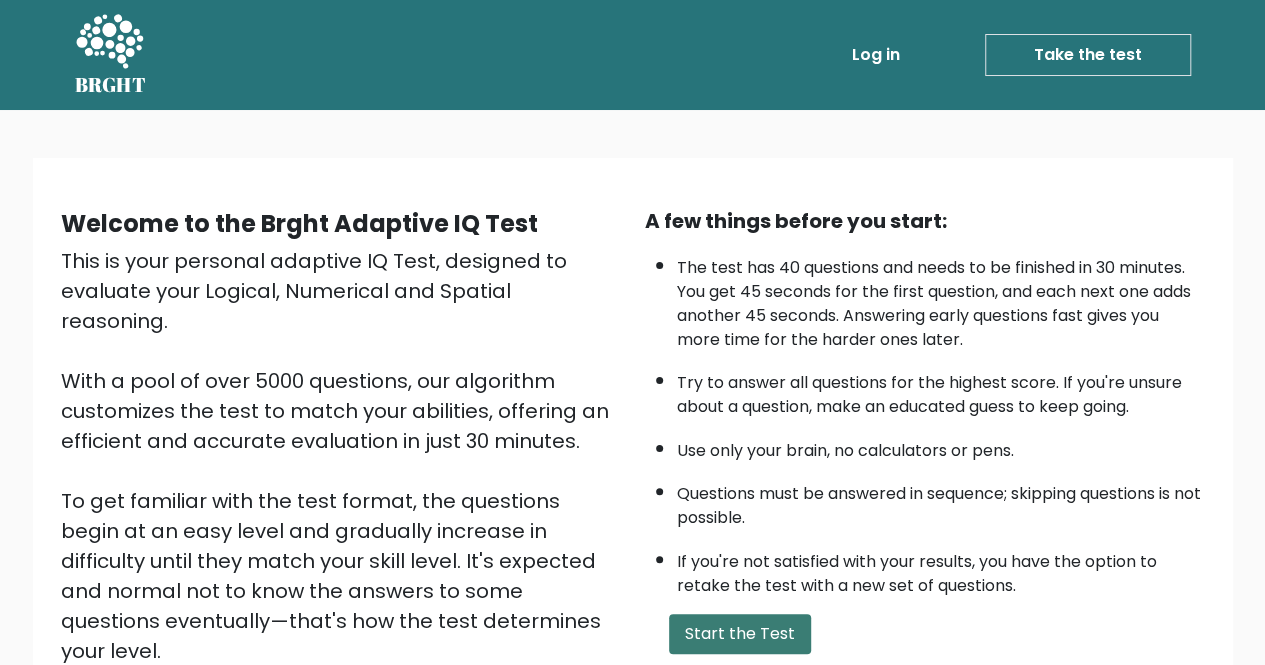 click on "Start the Test" at bounding box center [740, 634] 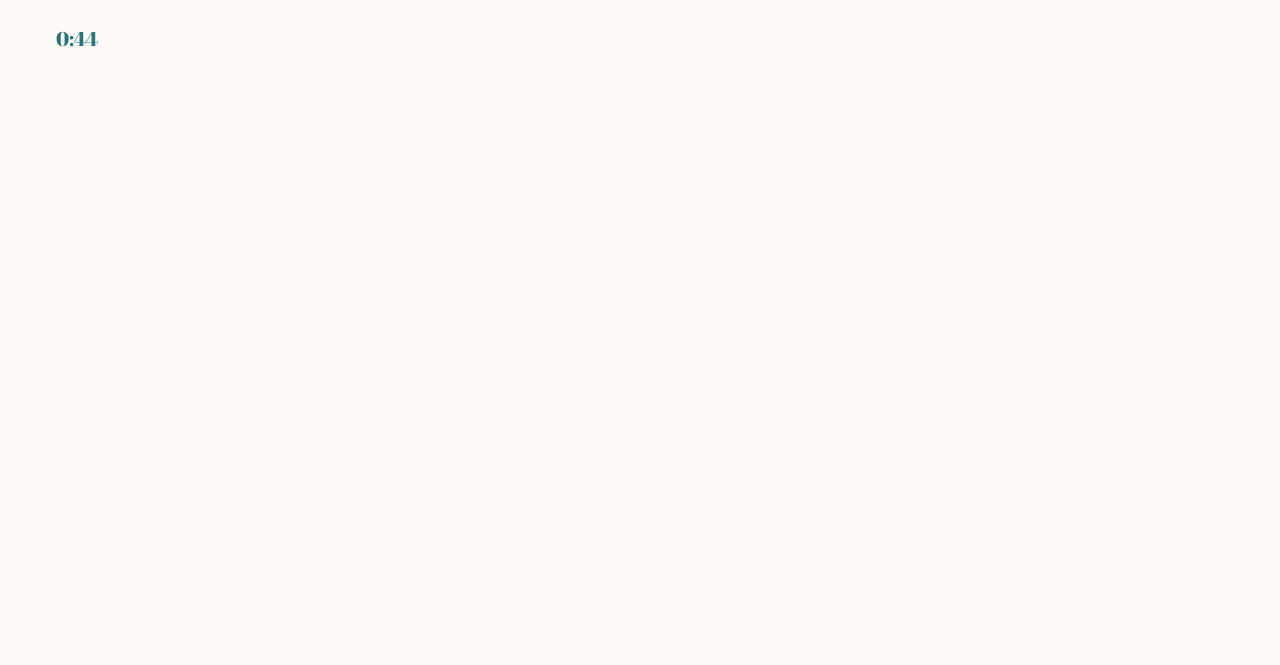 scroll, scrollTop: 0, scrollLeft: 0, axis: both 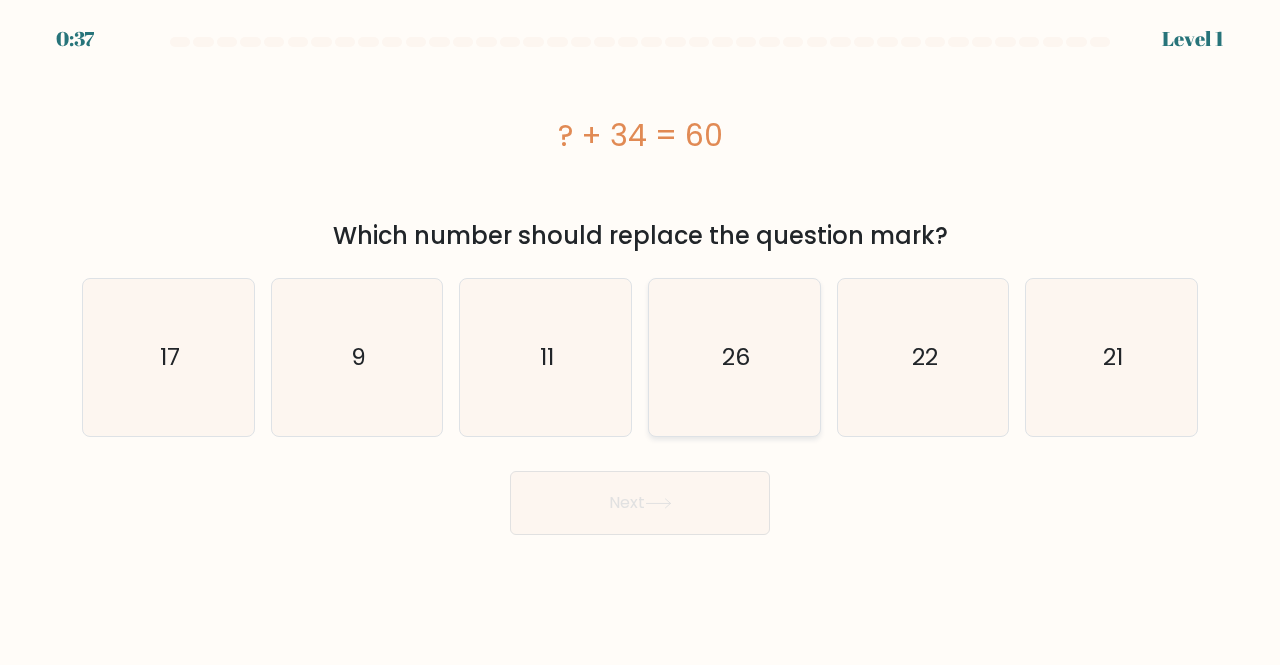 click on "26" 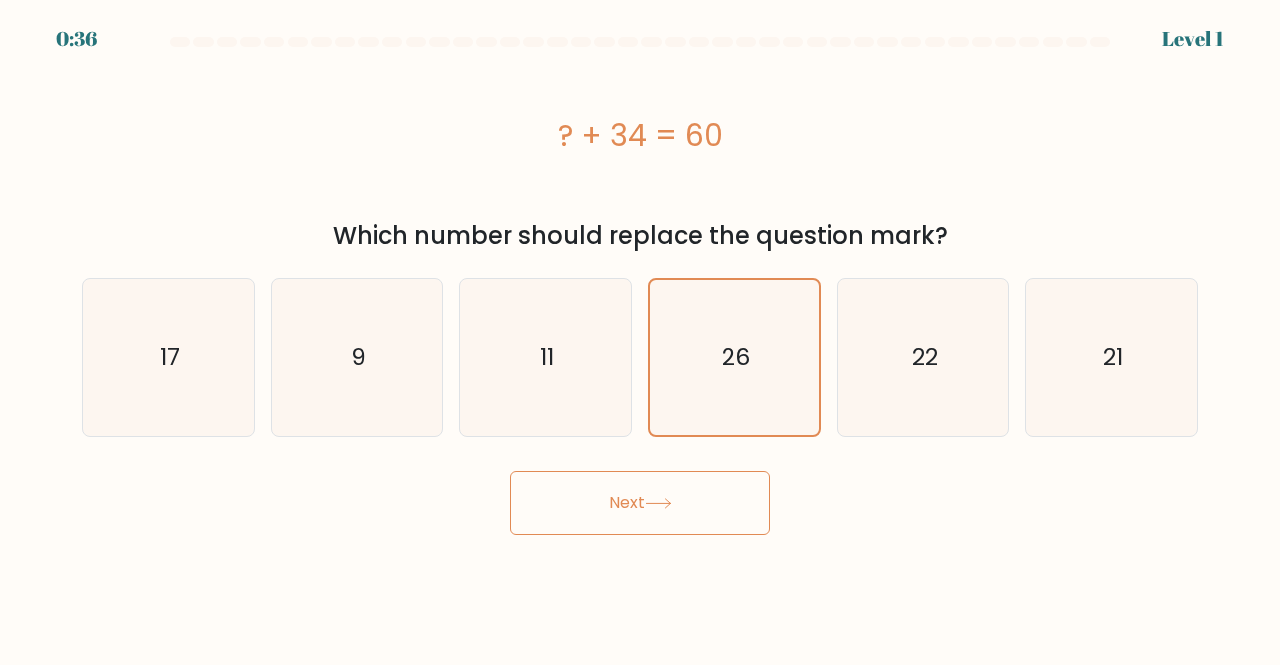 click on "Next" at bounding box center (640, 503) 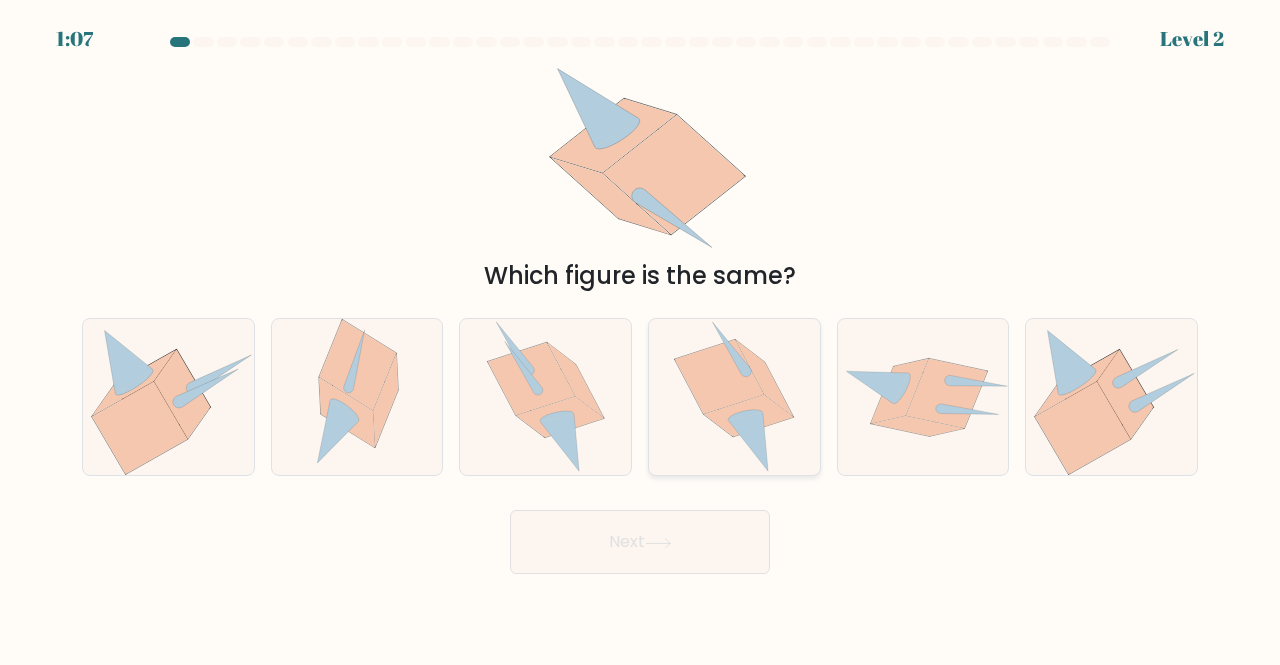 click 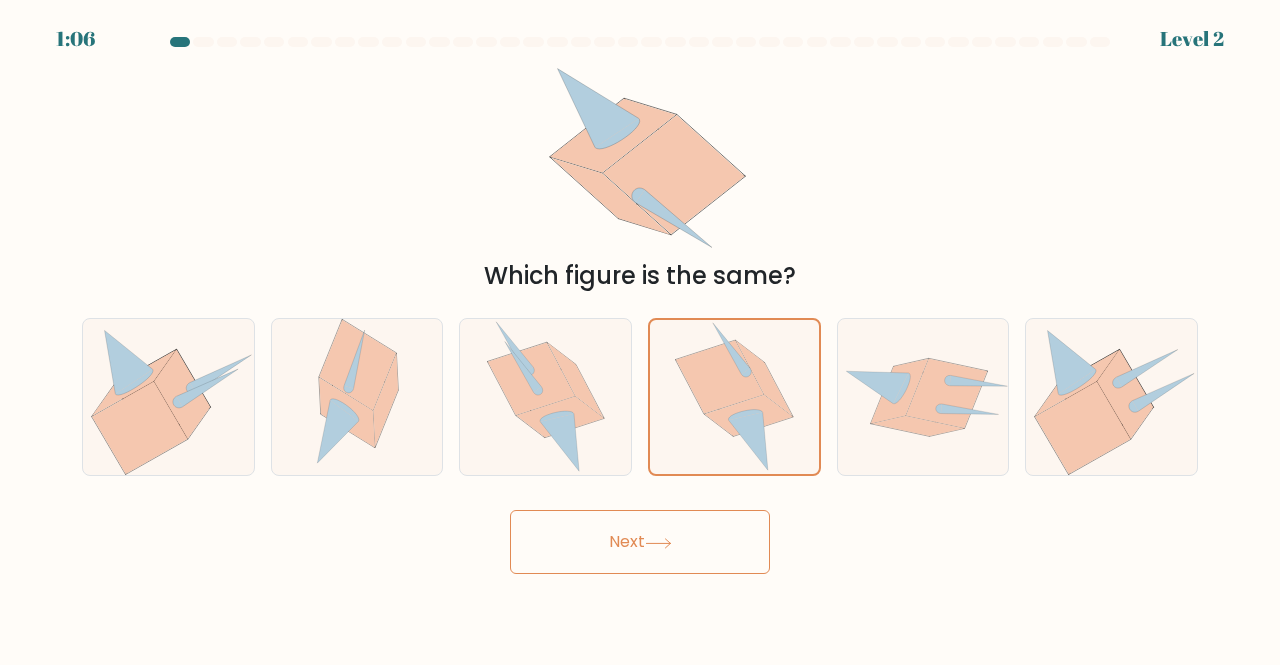 click on "Next" at bounding box center (640, 542) 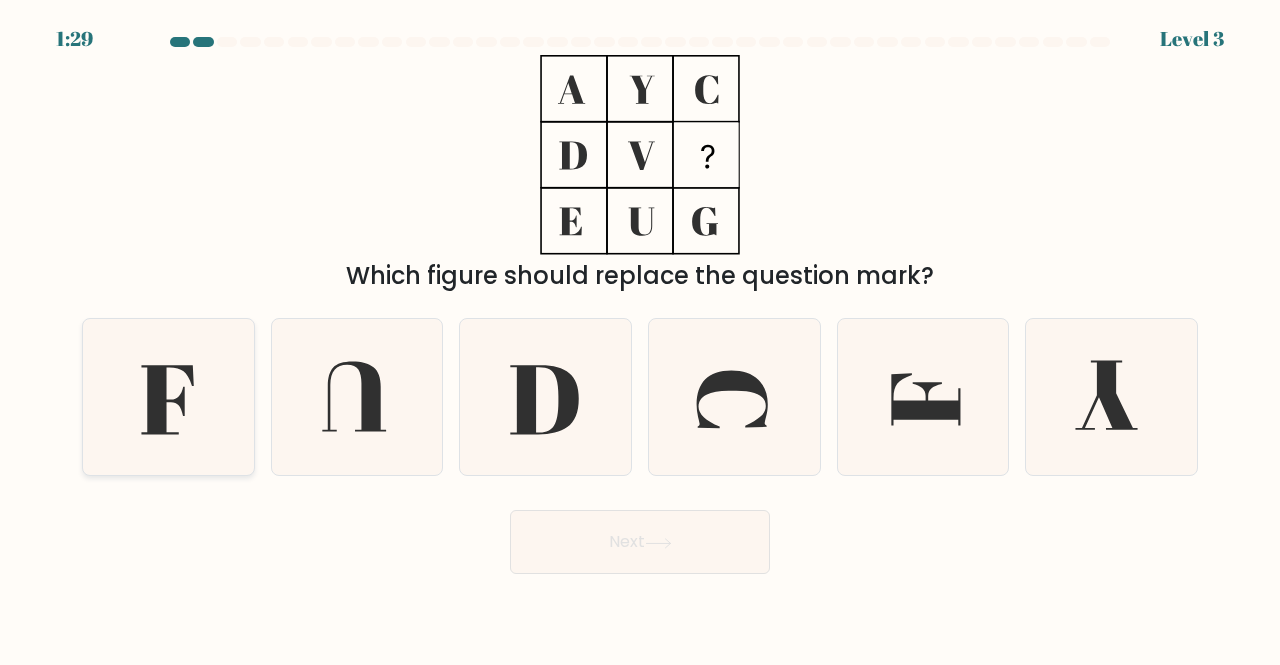 click 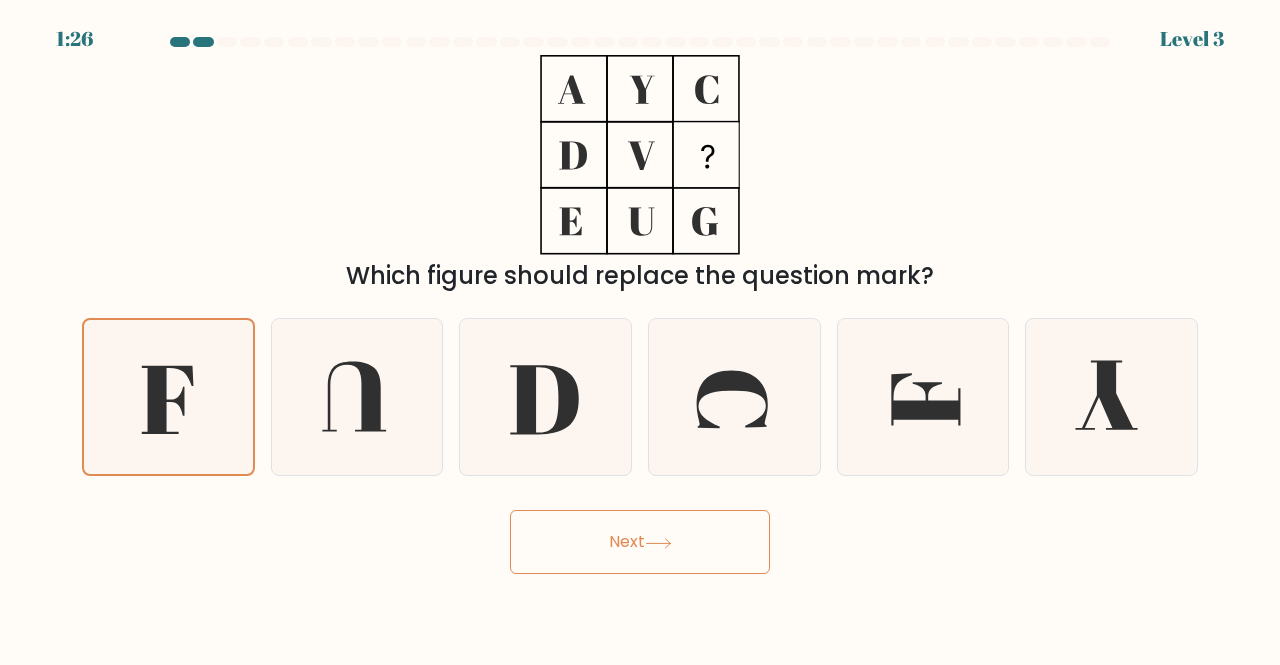 click on "Next" at bounding box center (640, 542) 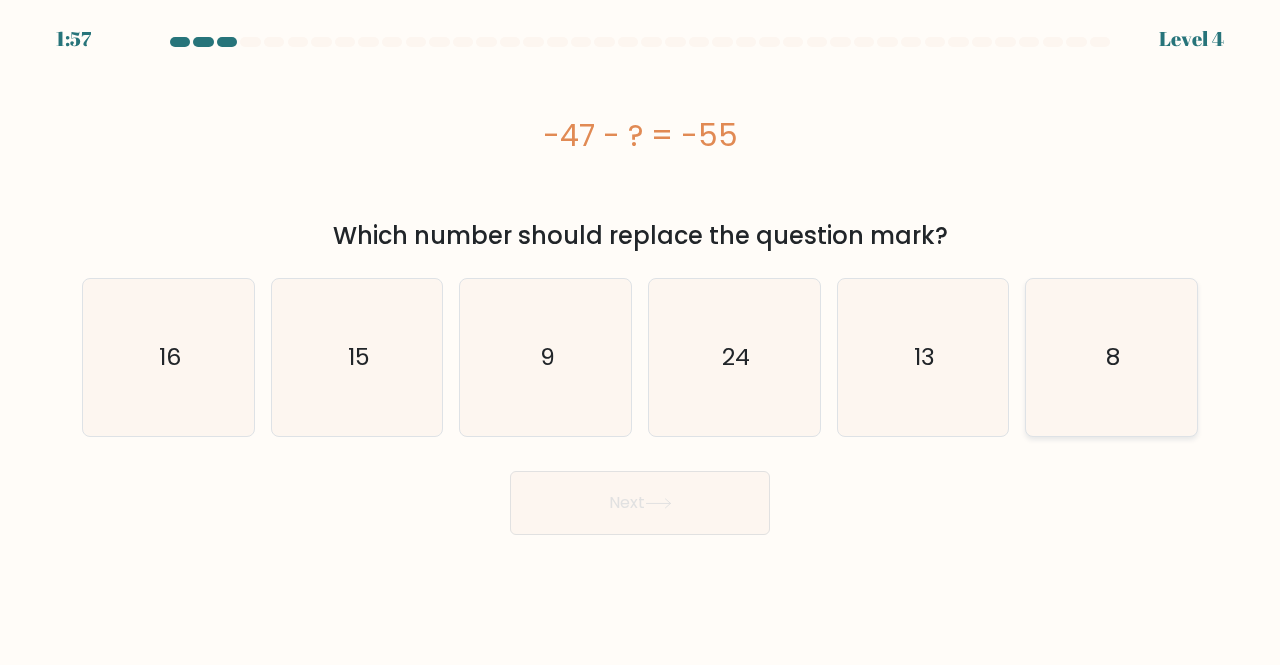 click on "8" 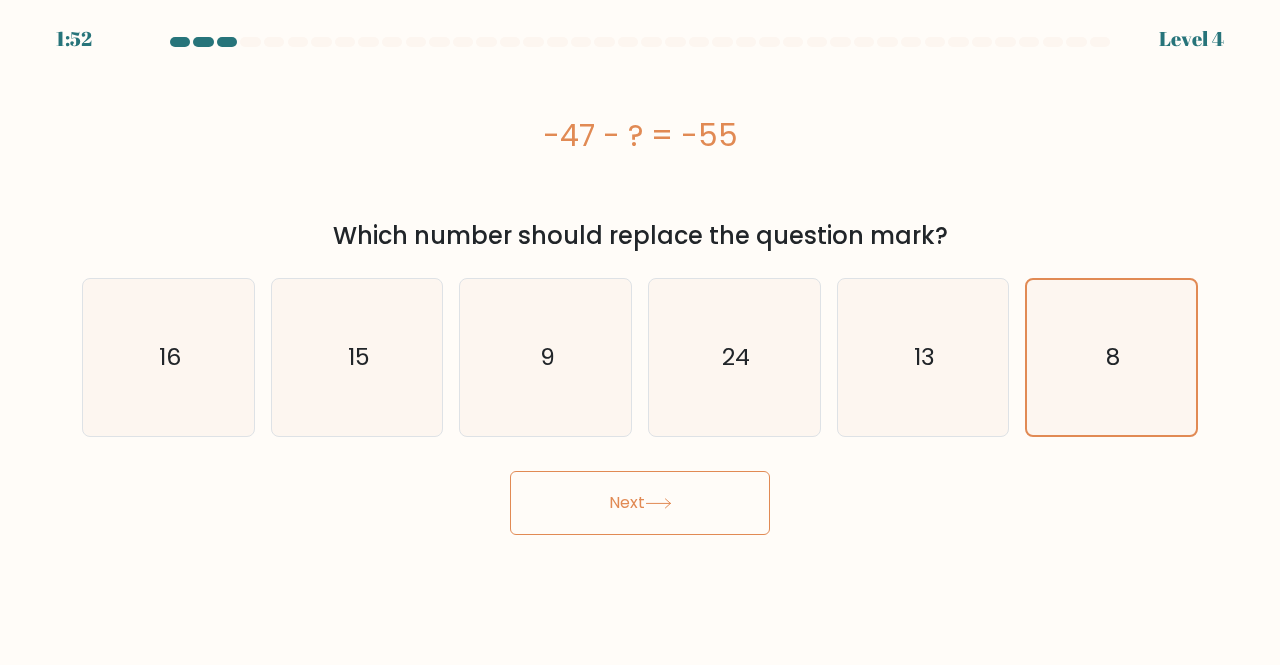 click on "Next" at bounding box center (640, 503) 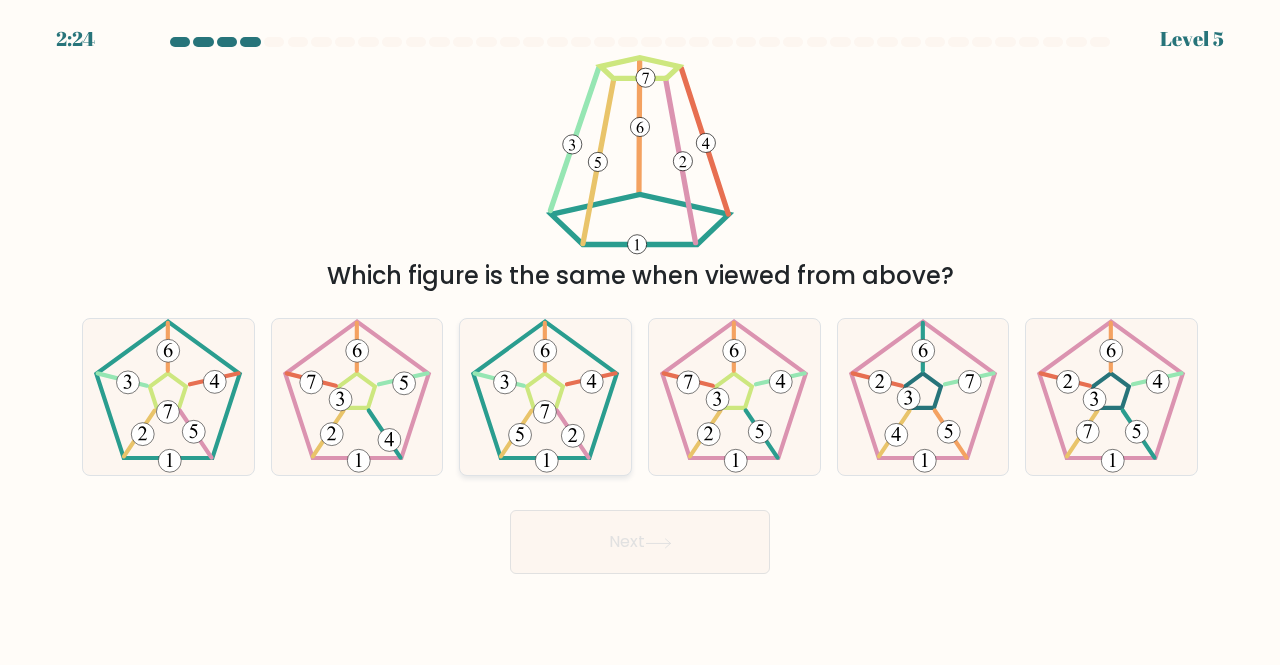 click 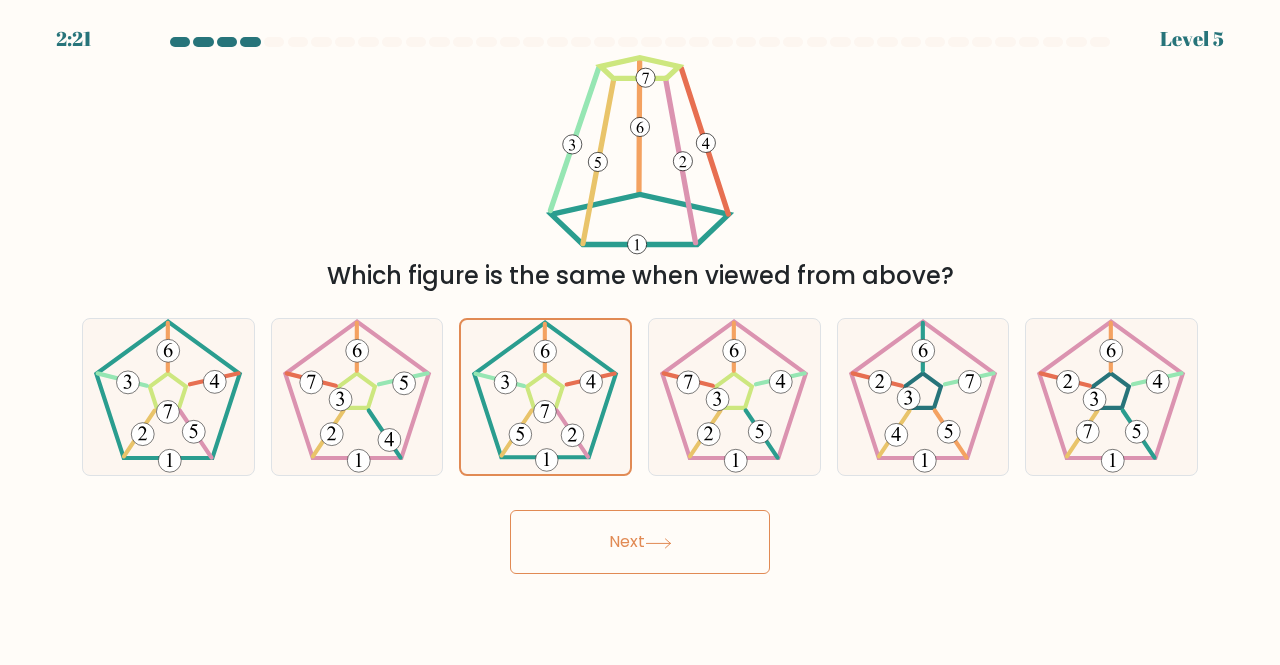click on "Next" at bounding box center [640, 542] 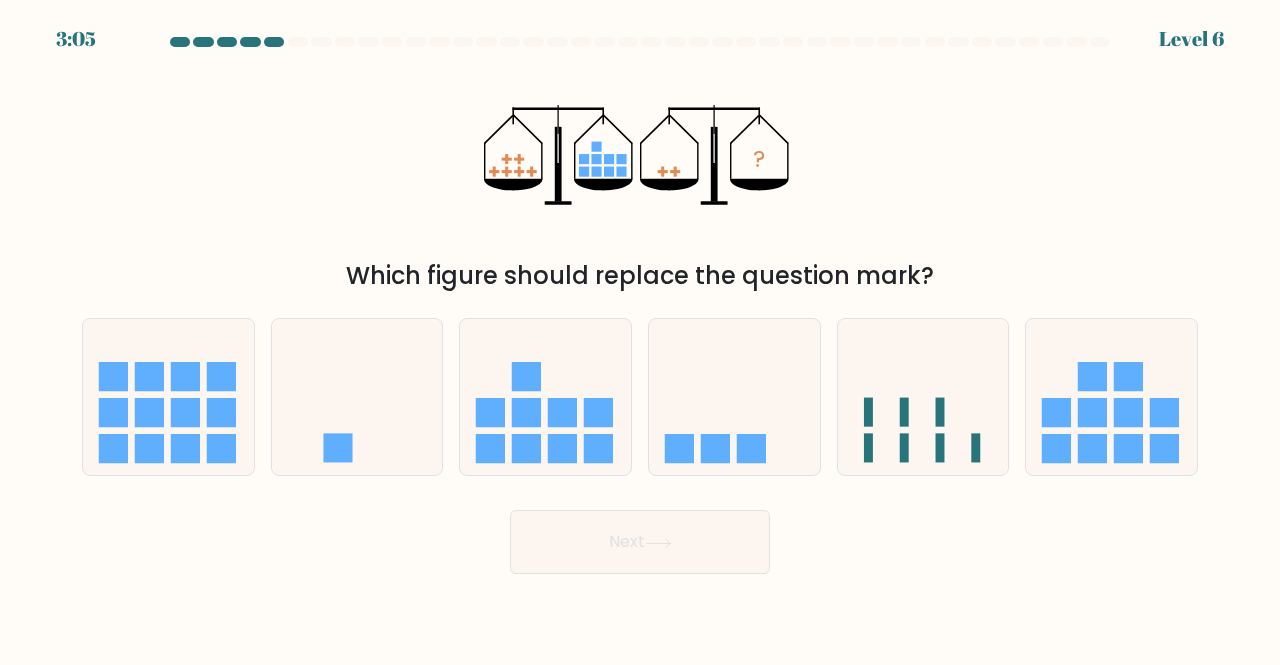 click on "?" 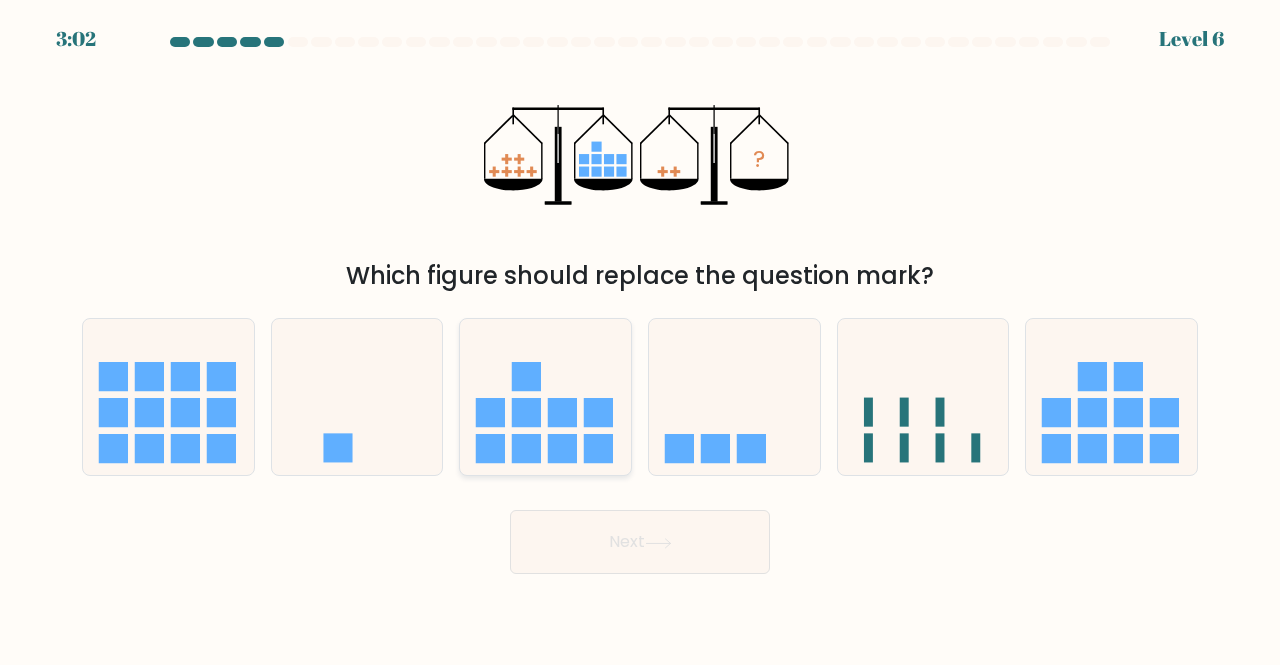 click 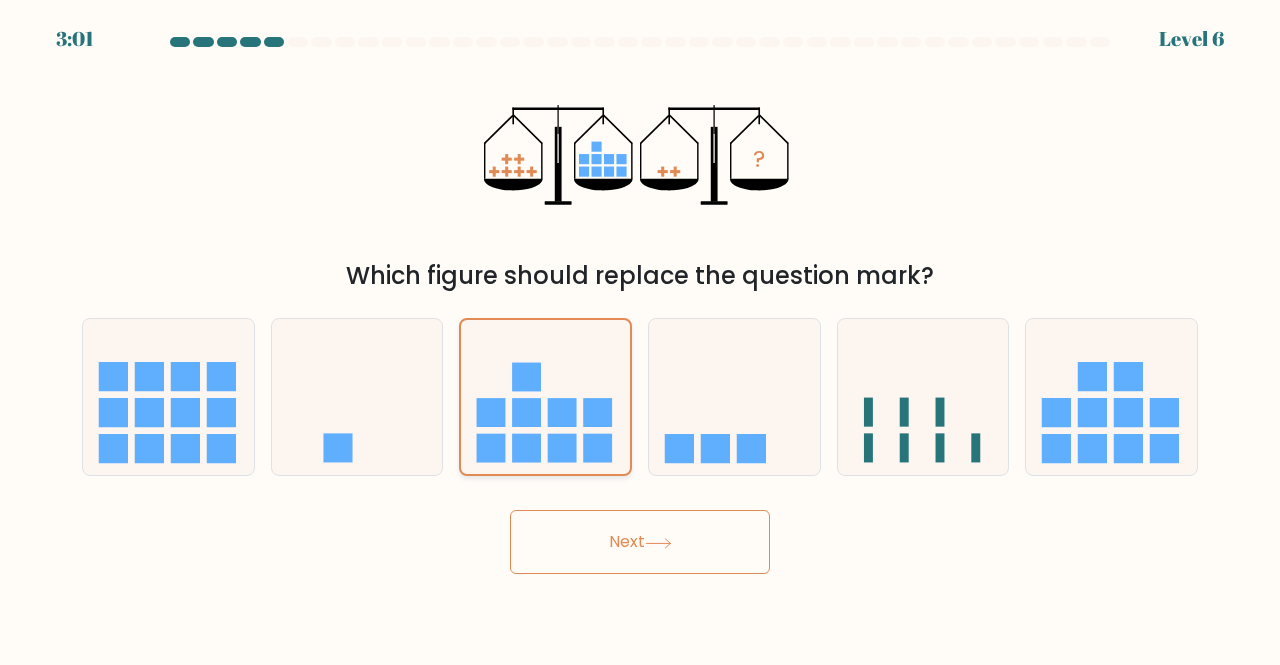 click 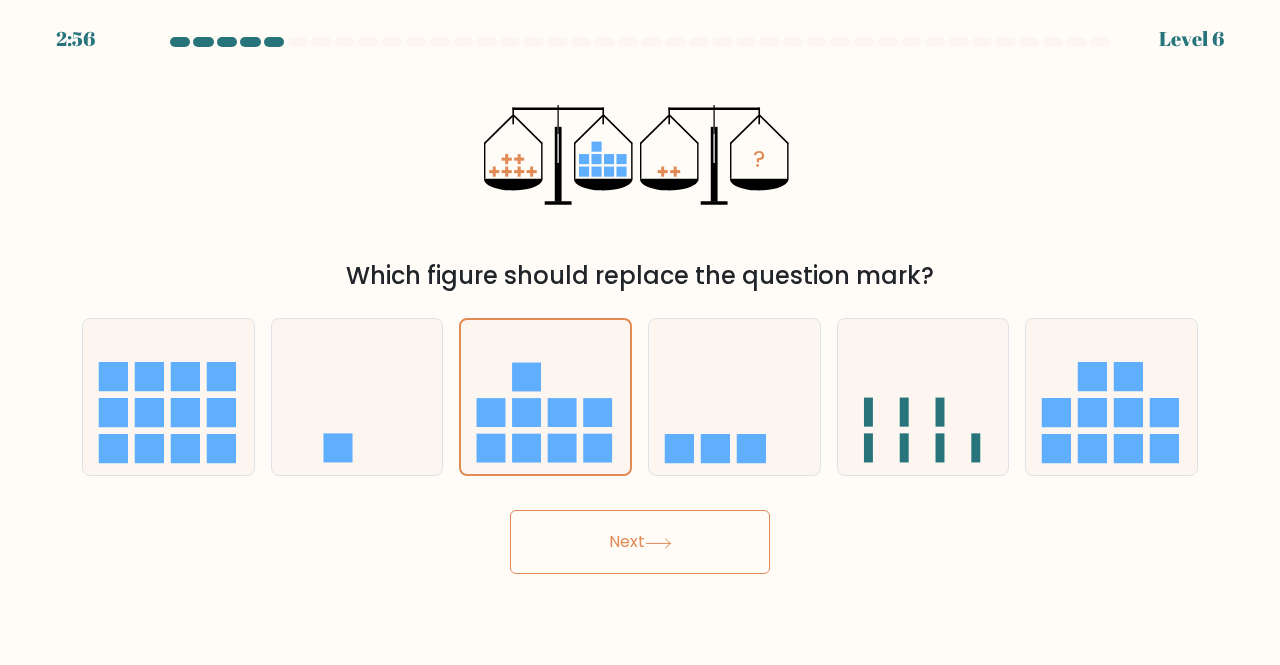 click on "?" 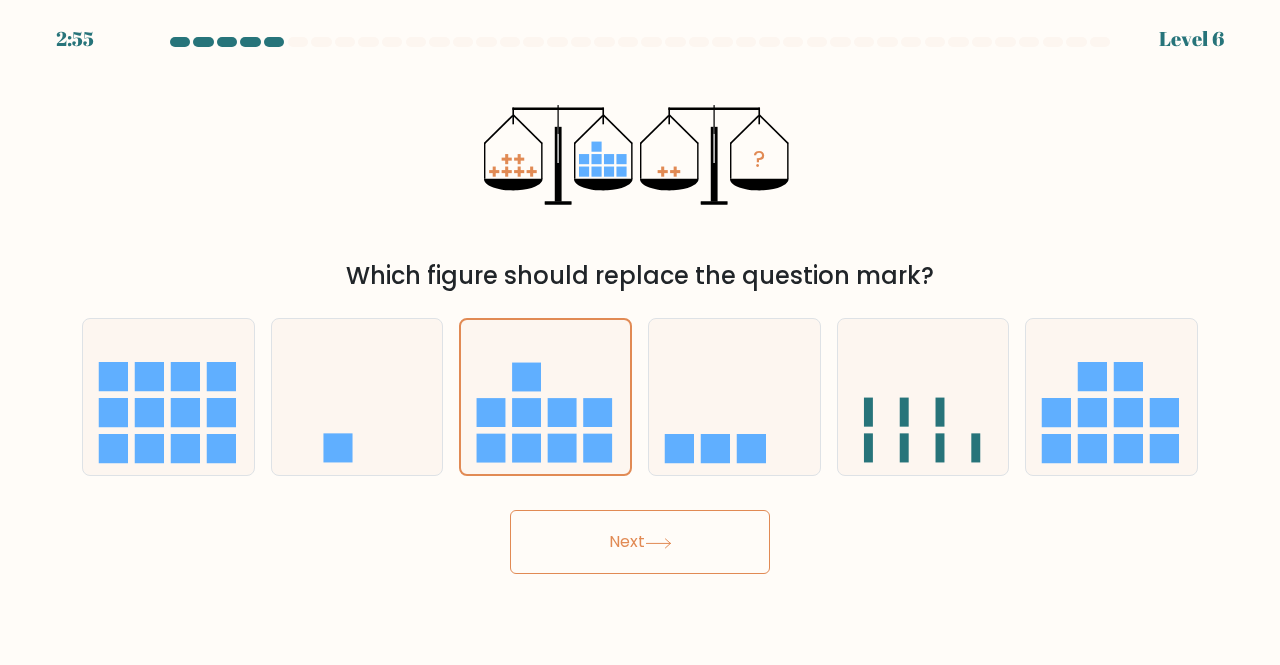 click on "Which figure should replace the question mark?" at bounding box center (640, 276) 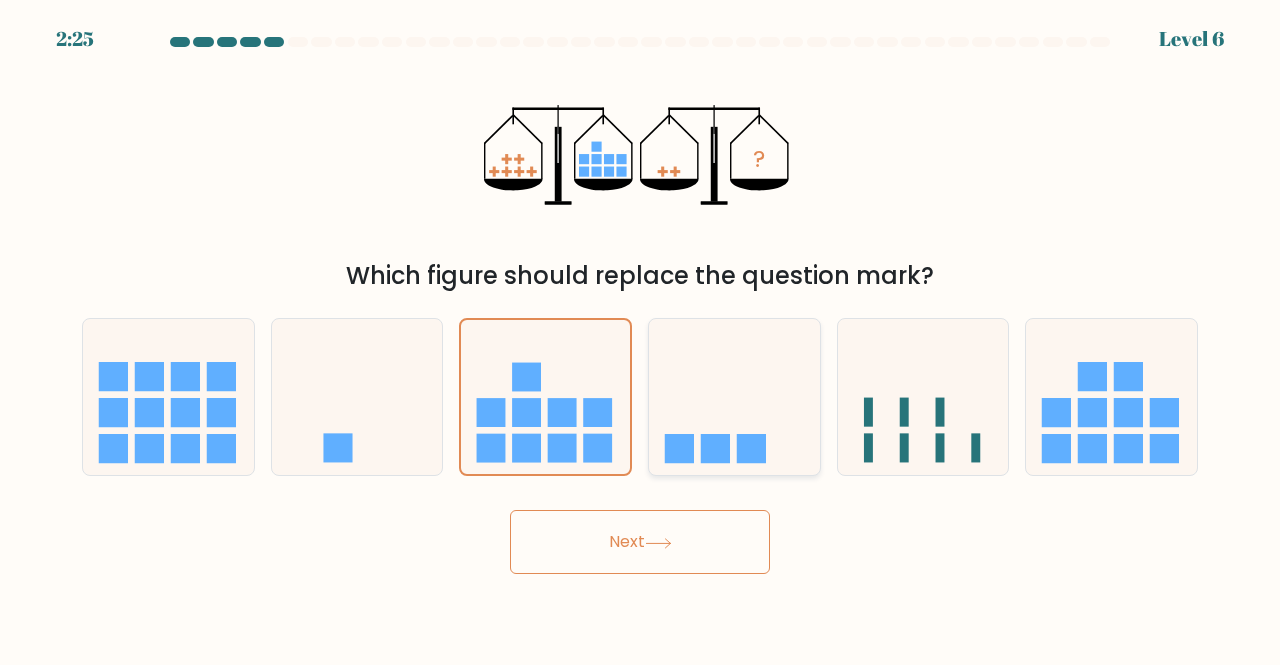 click 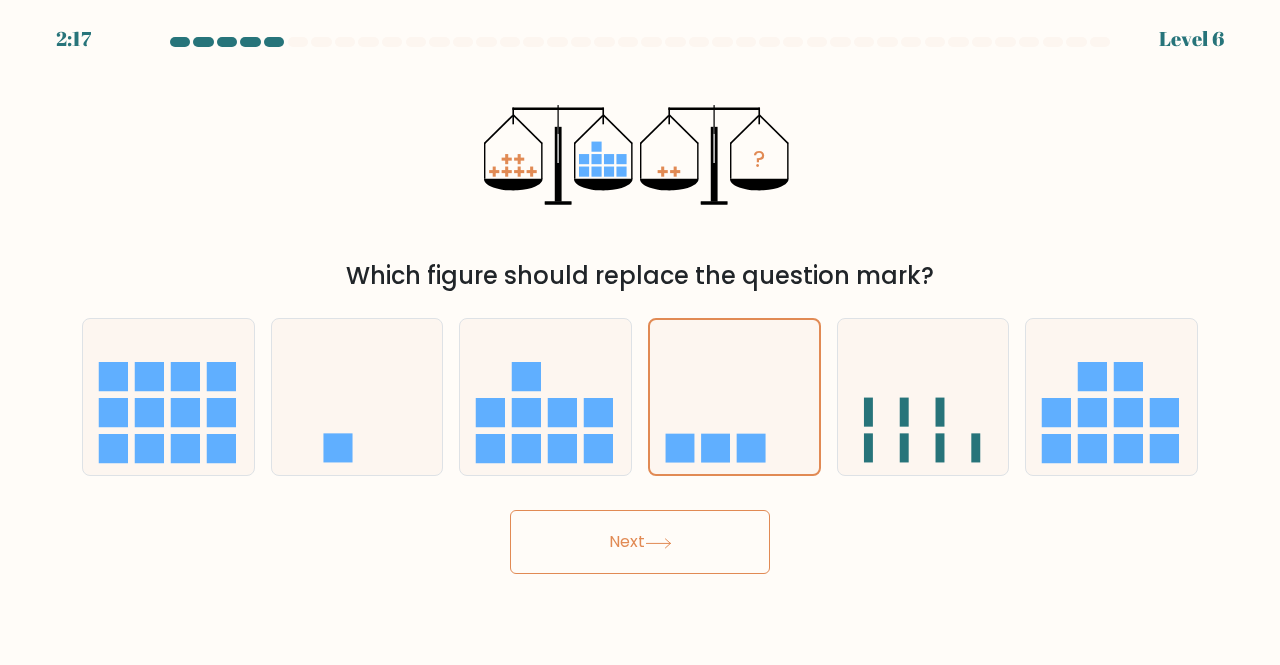 click on "Next" at bounding box center (640, 542) 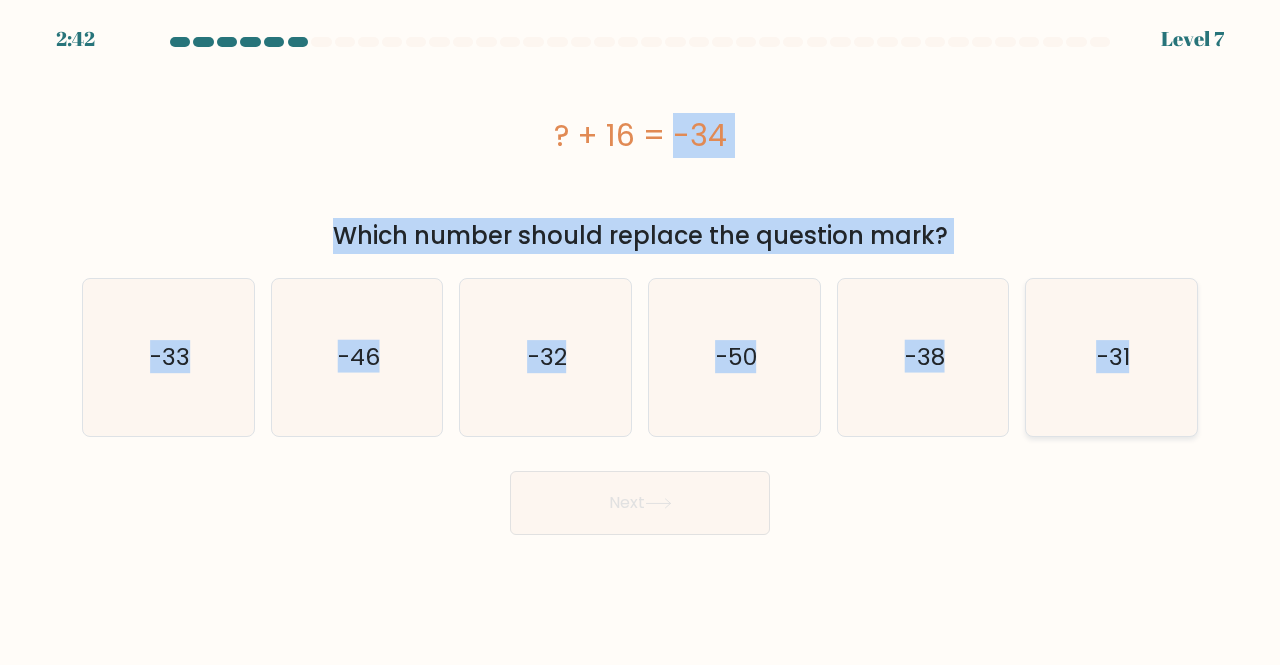 drag, startPoint x: 555, startPoint y: 139, endPoint x: 1167, endPoint y: 348, distance: 646.7032 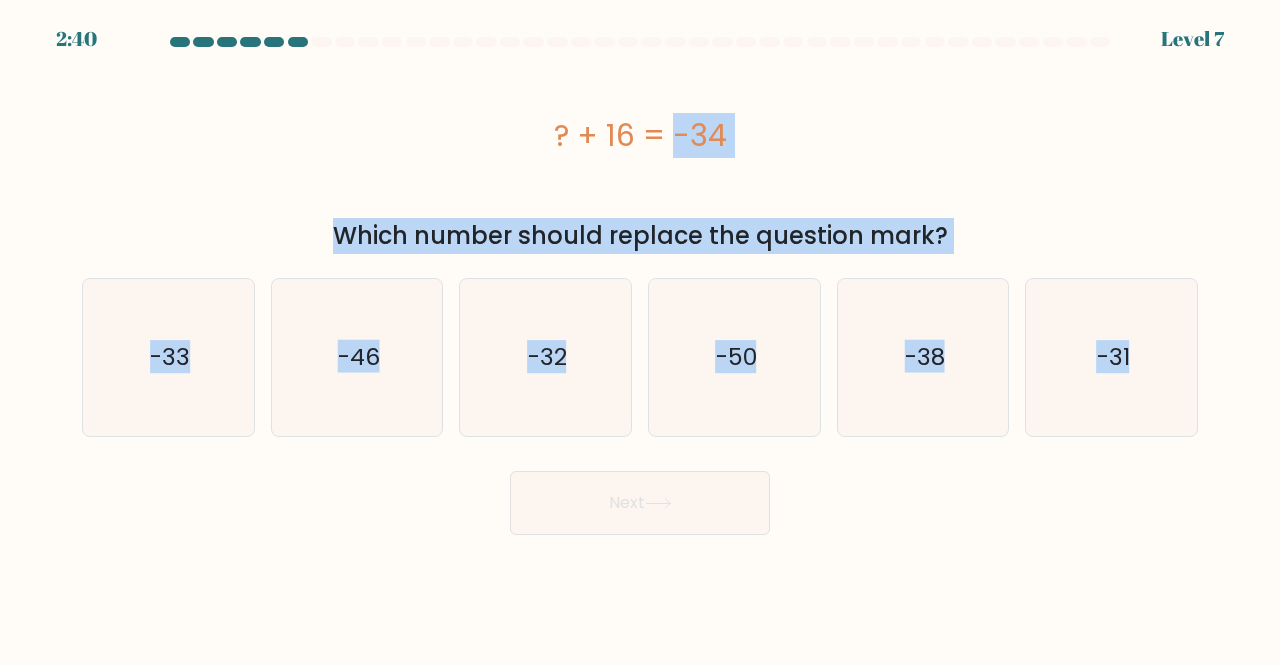 copy on "? + 16 = -34
Which number should replace the question mark?
a.
-33
b.
-46
c.
-32
d.
-50
e.
-38
f.
-31" 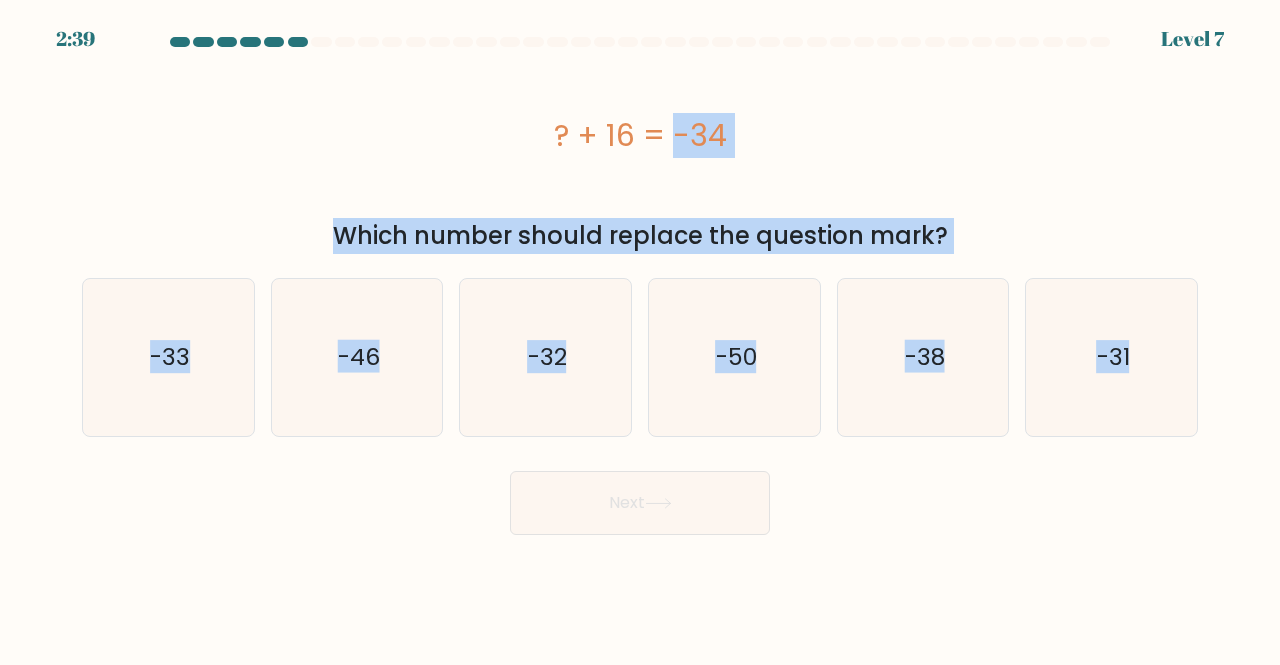 click on "? + 16 = -34" at bounding box center [640, 135] 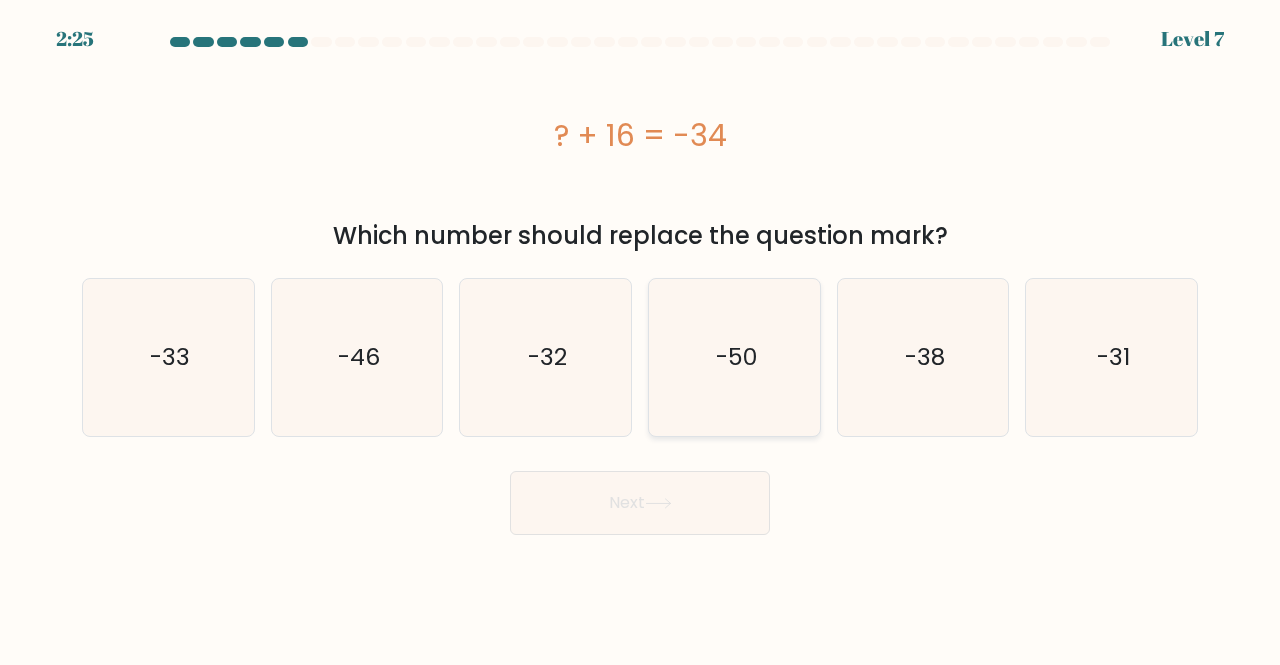 click on "-50" 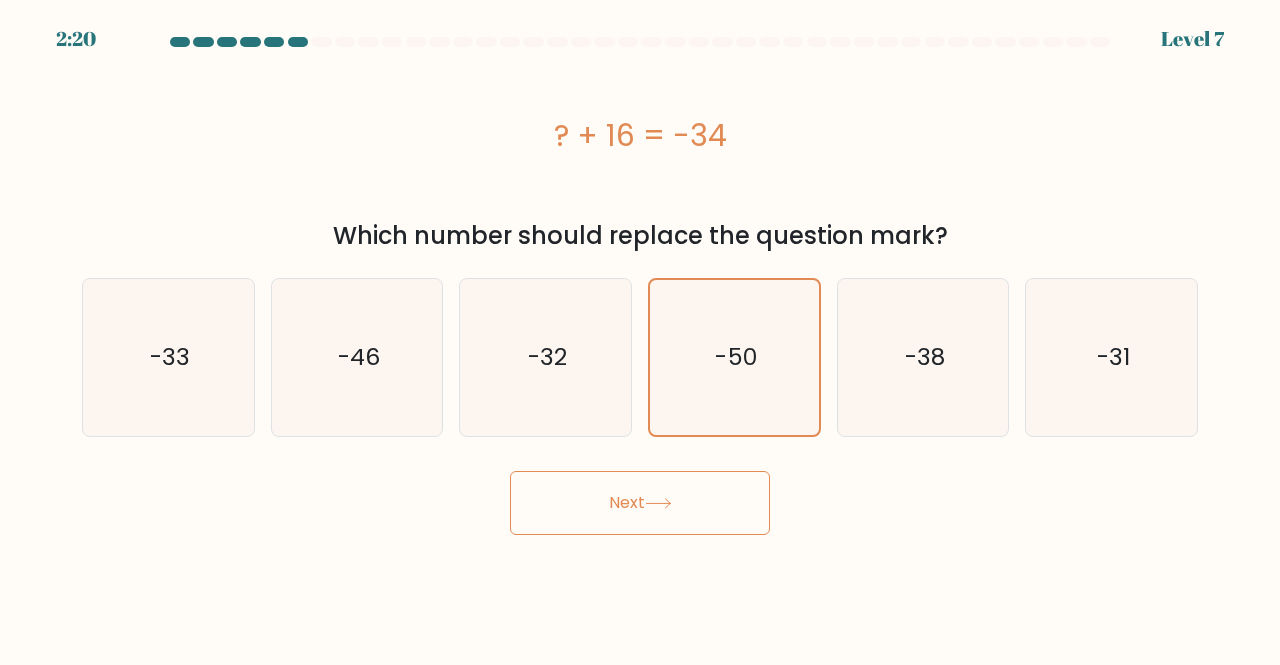 click on "Next" at bounding box center (640, 503) 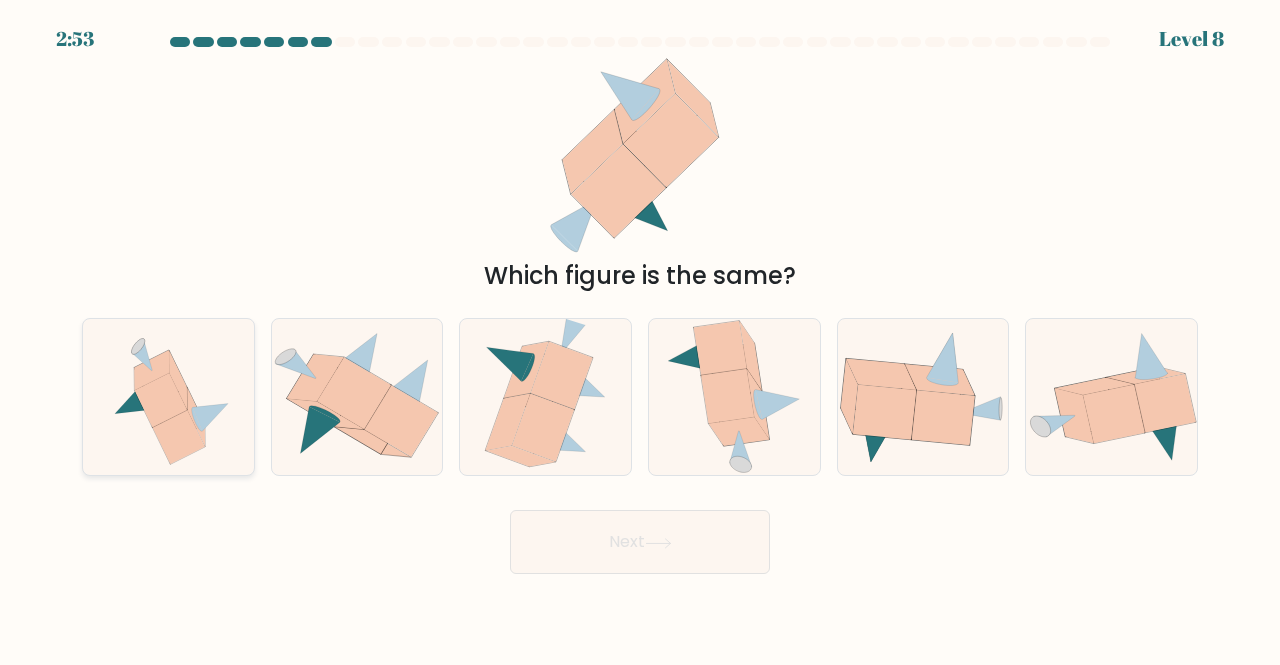 click 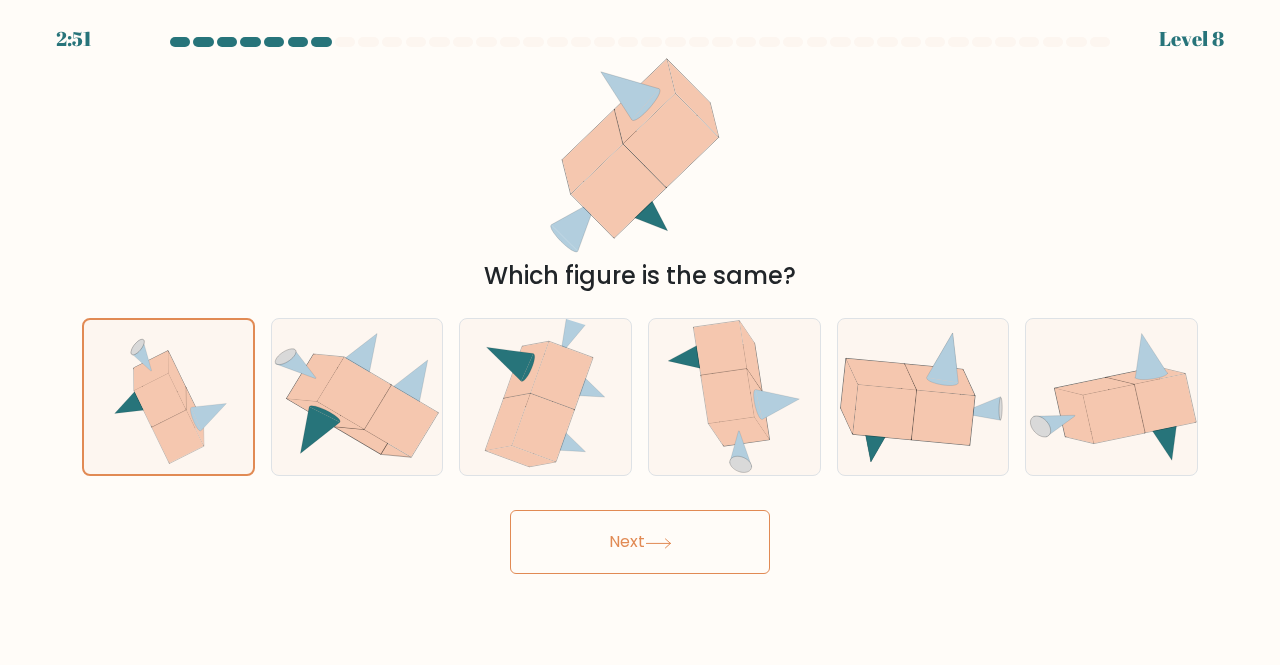 click on "Next" at bounding box center [640, 542] 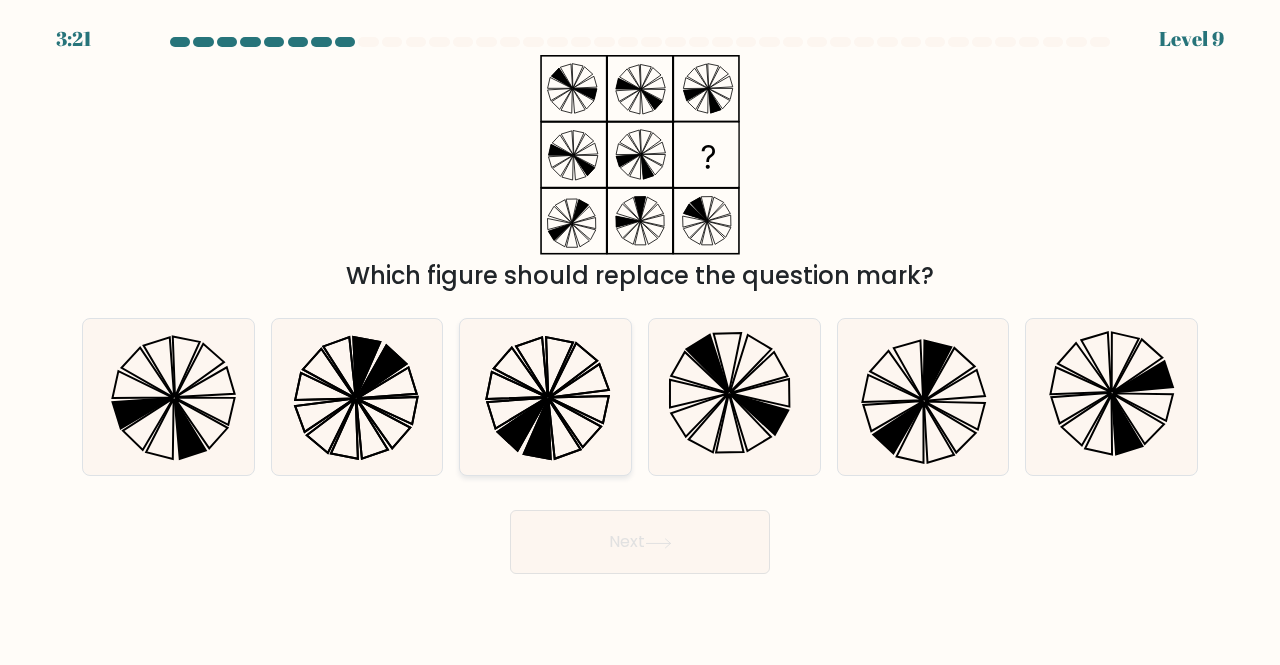 click 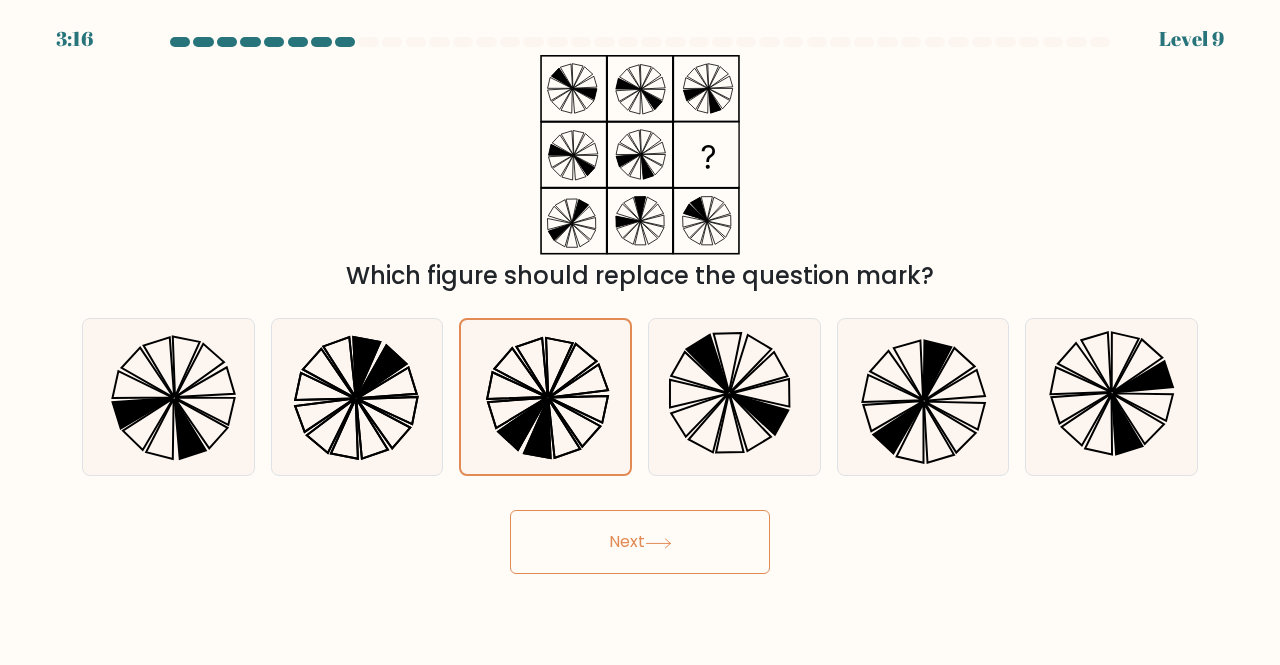 click 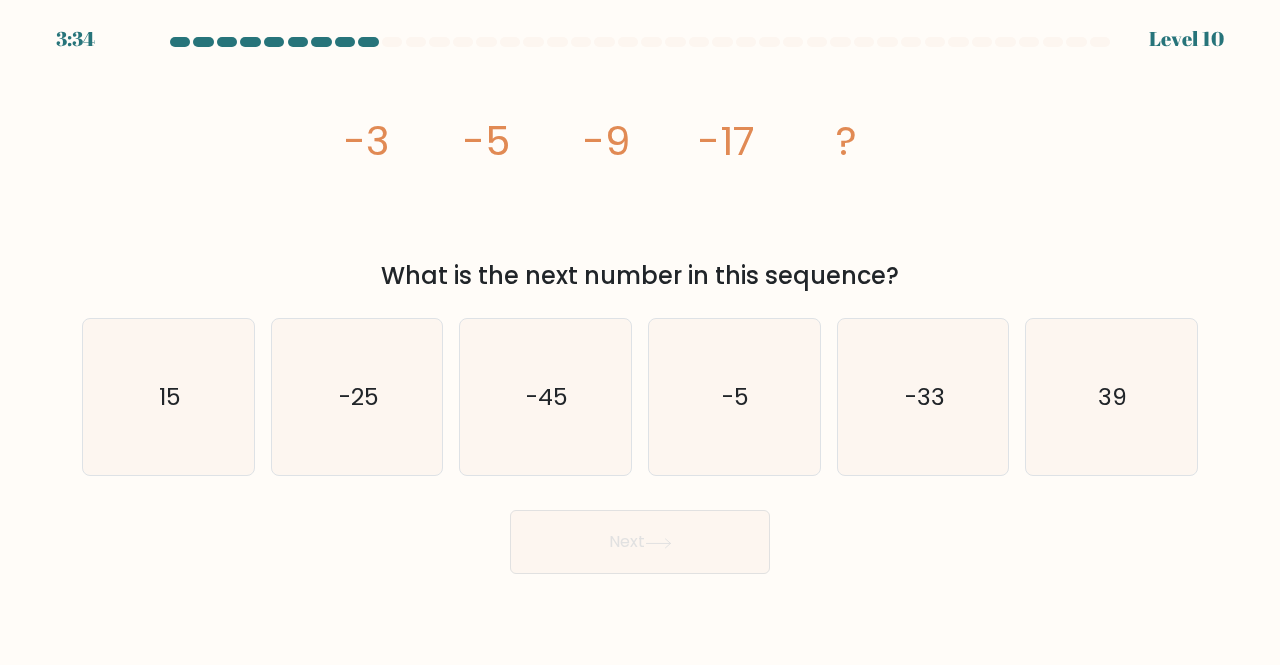 type 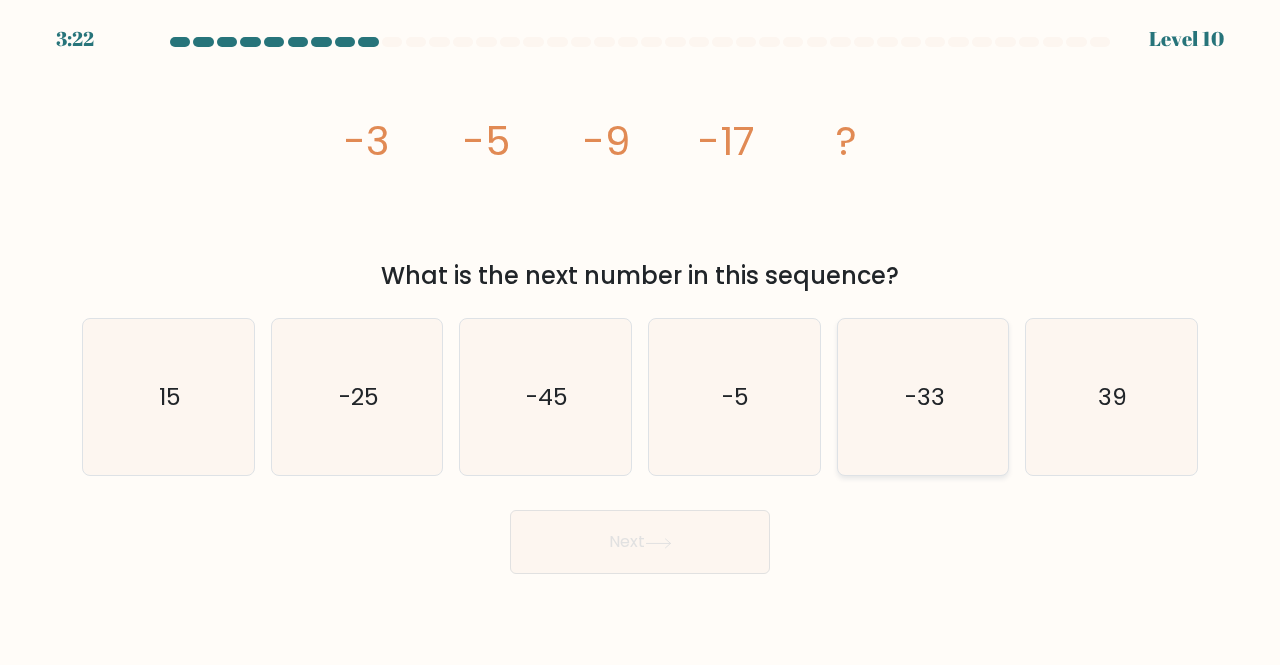 click on "-33" 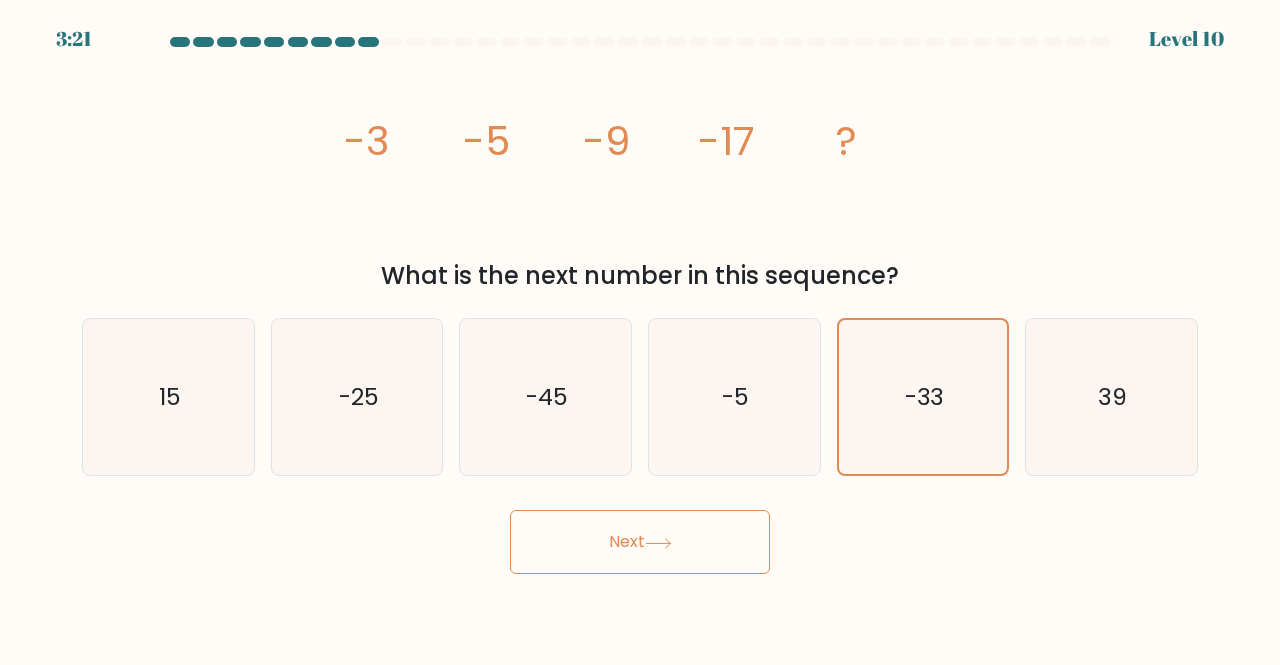 click on "Next" at bounding box center (640, 542) 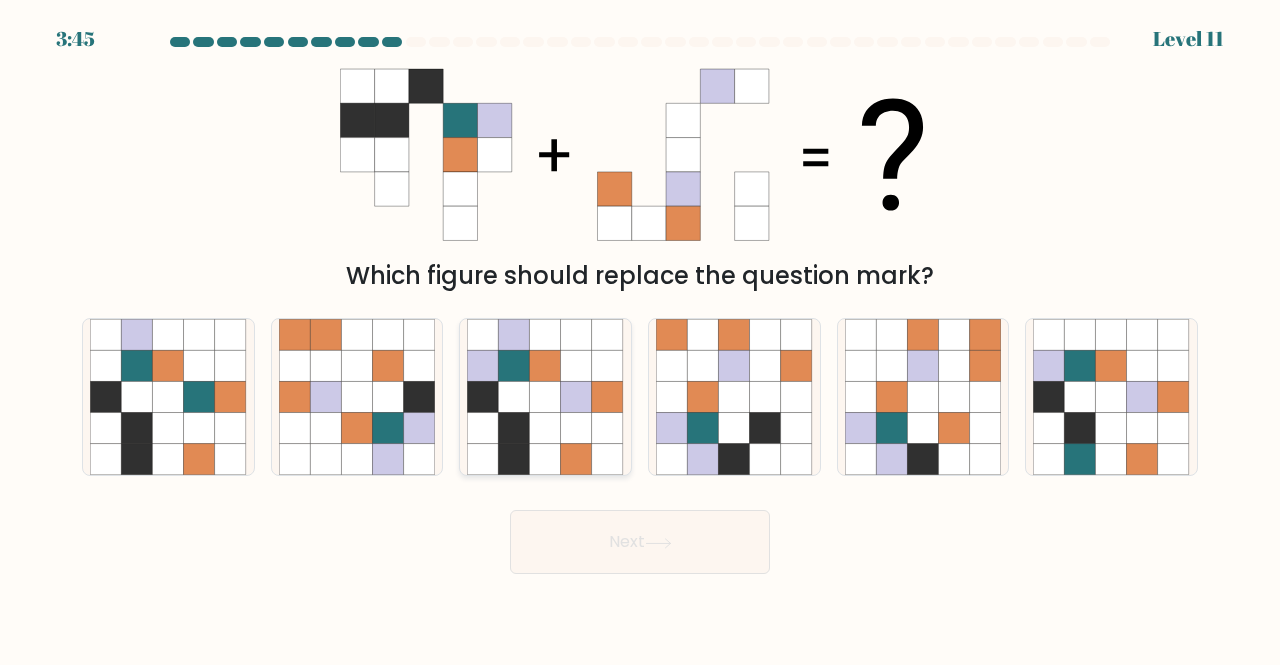 click 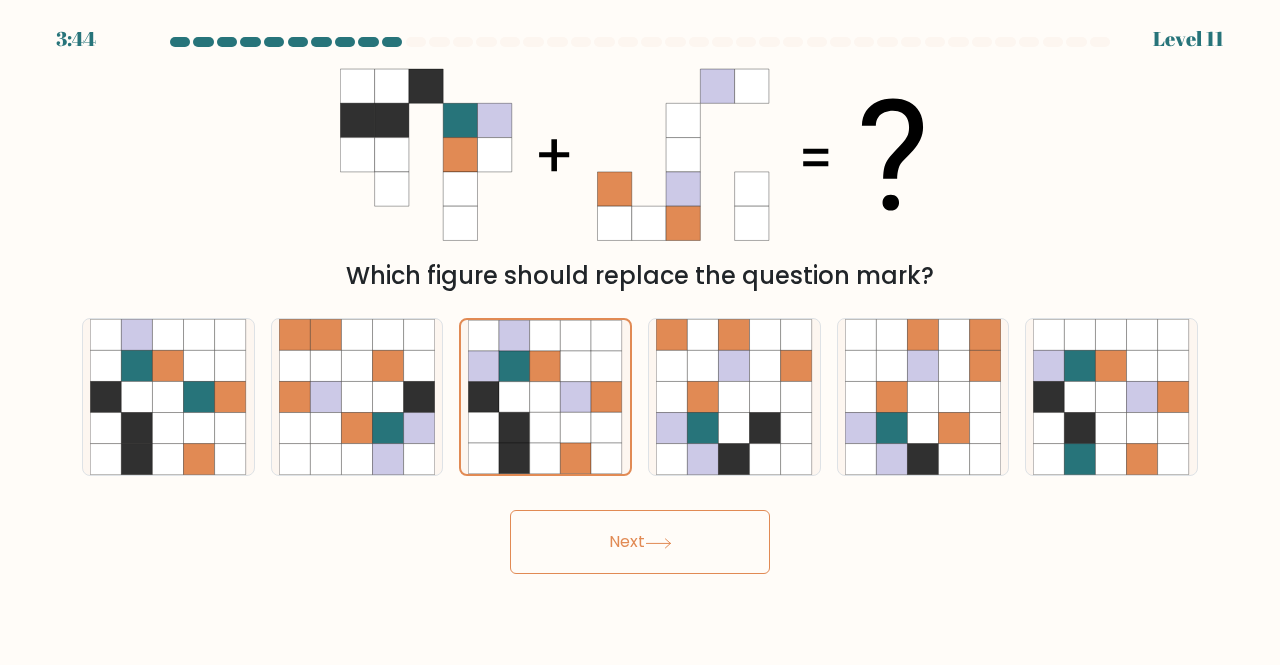 click on "Next" at bounding box center (640, 542) 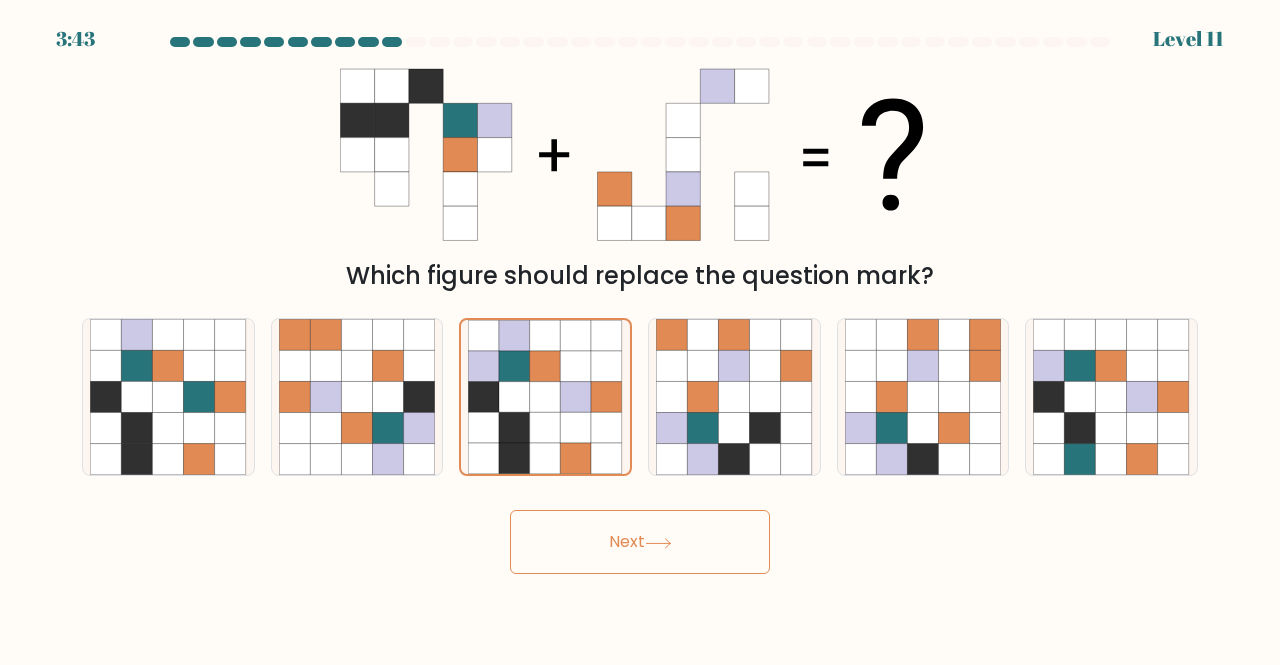 click on "Next" at bounding box center (640, 542) 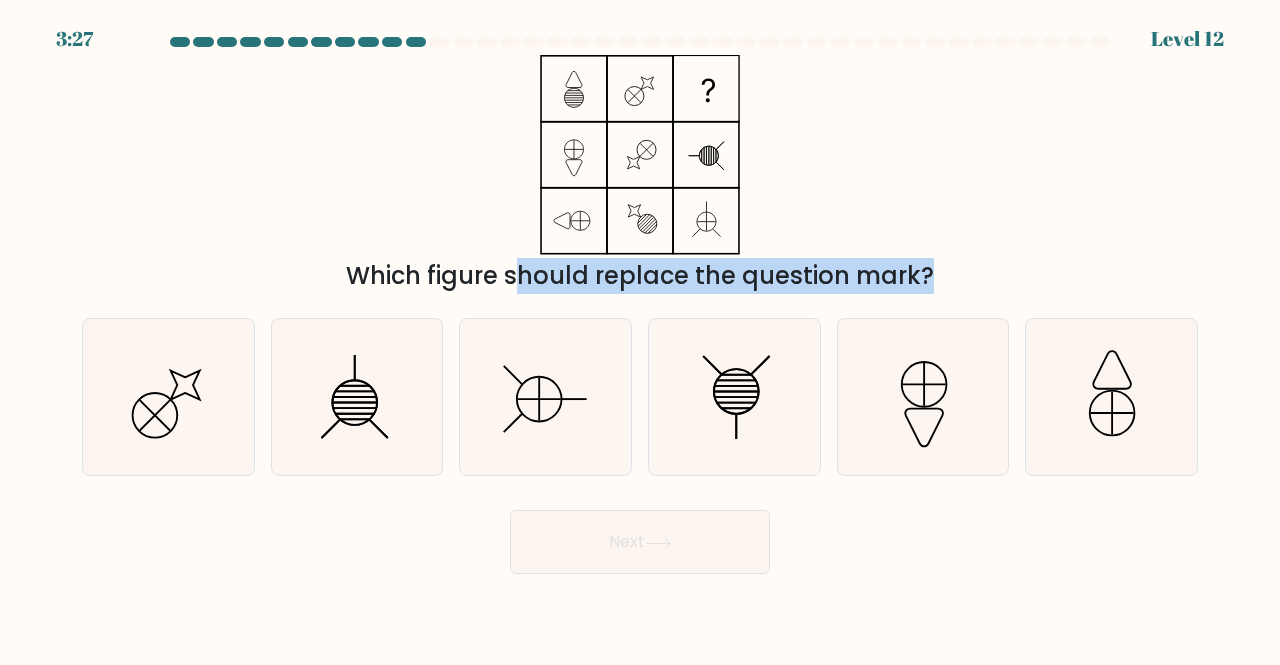 drag, startPoint x: 544, startPoint y: 85, endPoint x: 1023, endPoint y: 497, distance: 631.8109 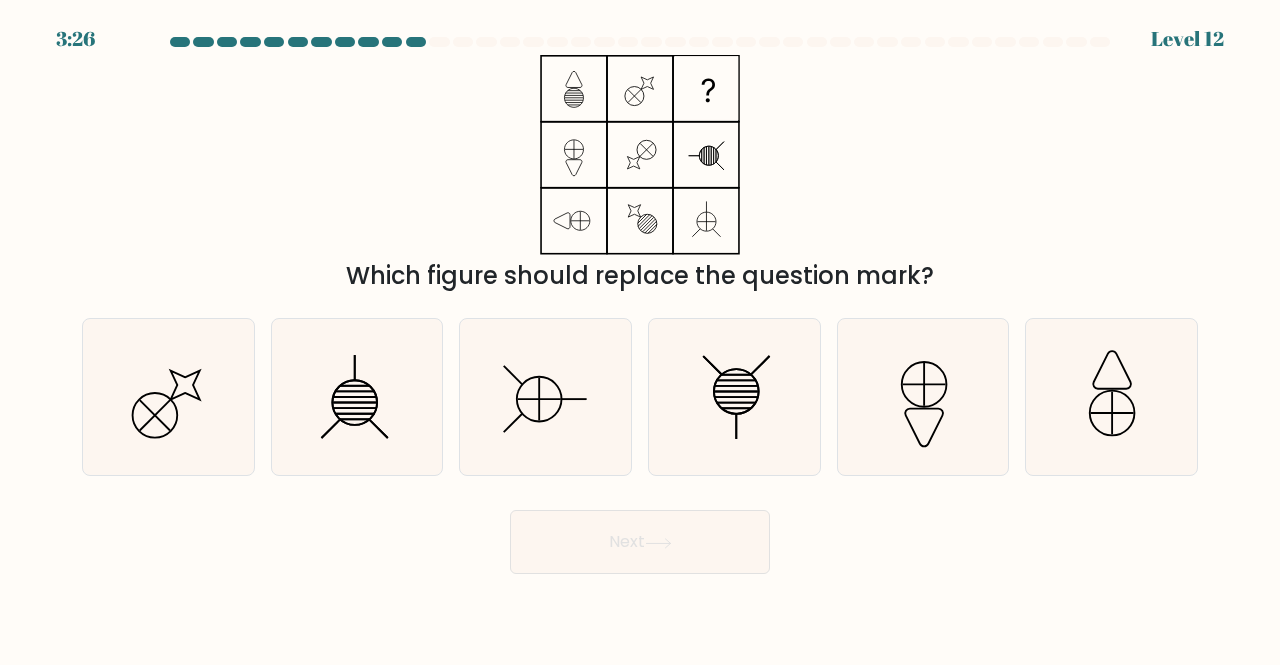 click on "Which figure should replace the question mark?" at bounding box center (640, 174) 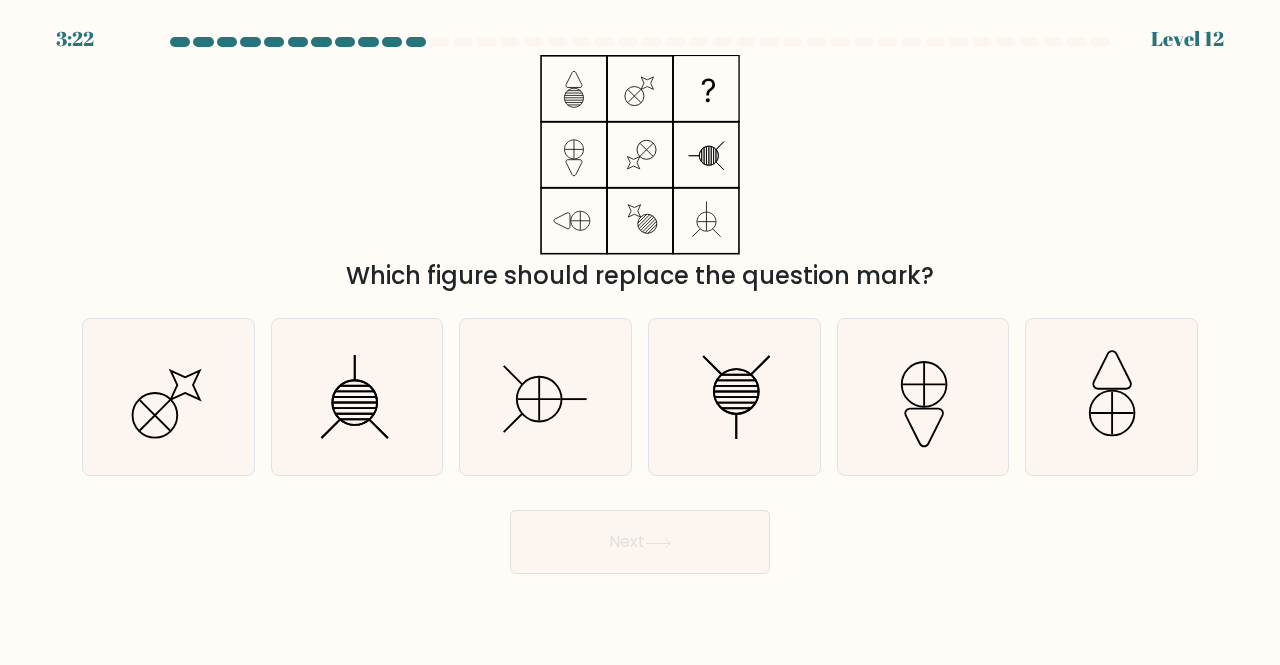 click 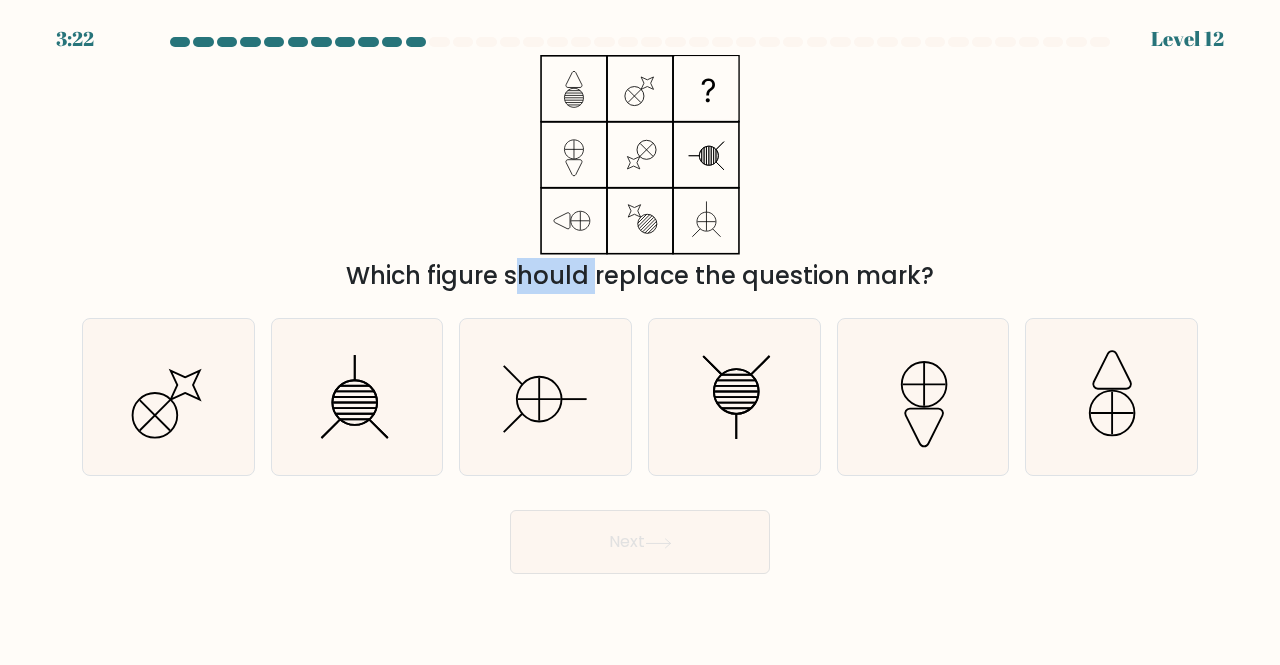 click 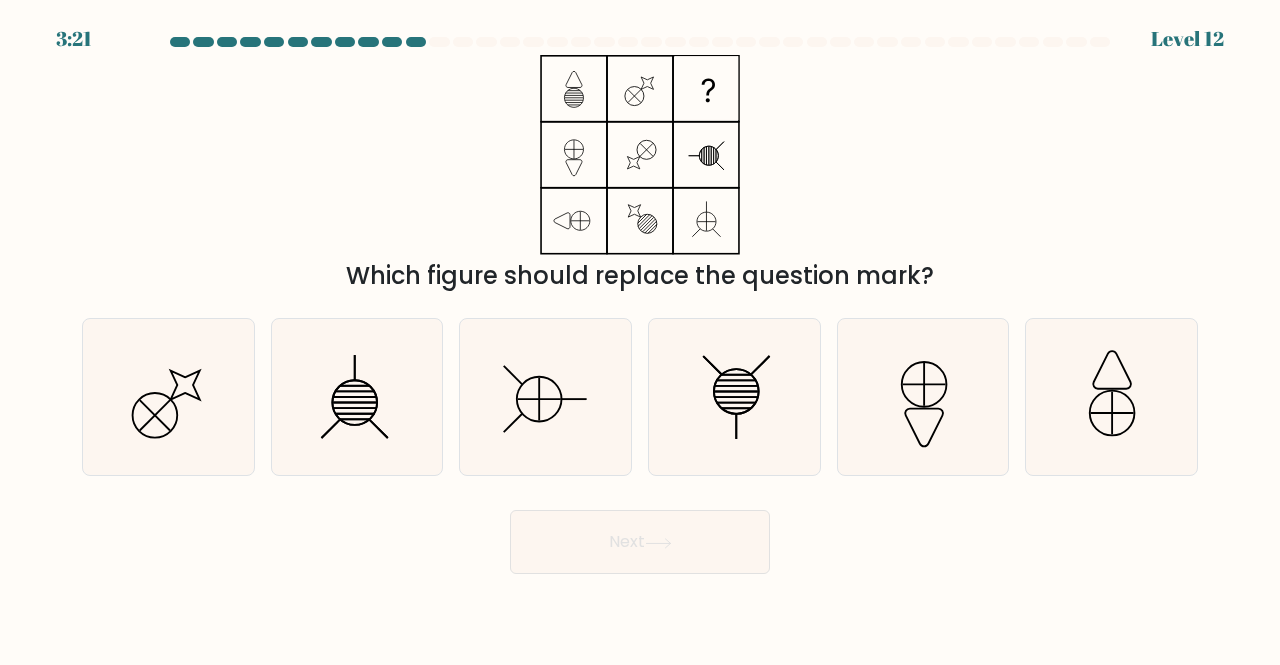 click 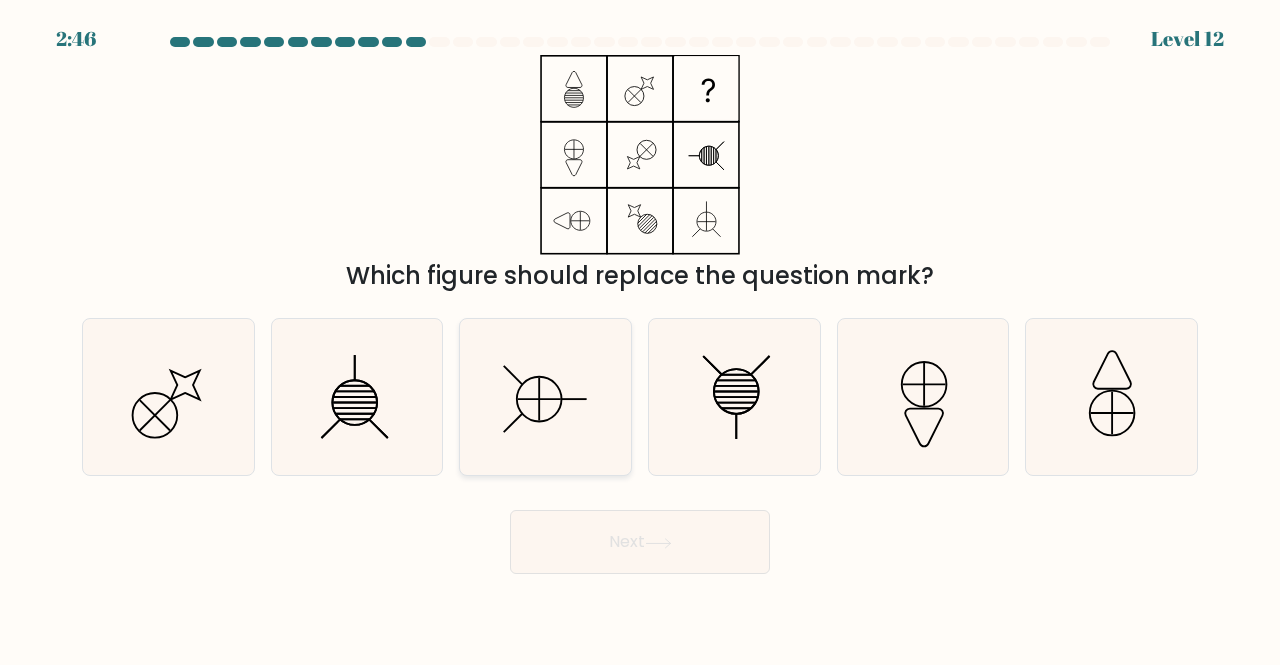 click 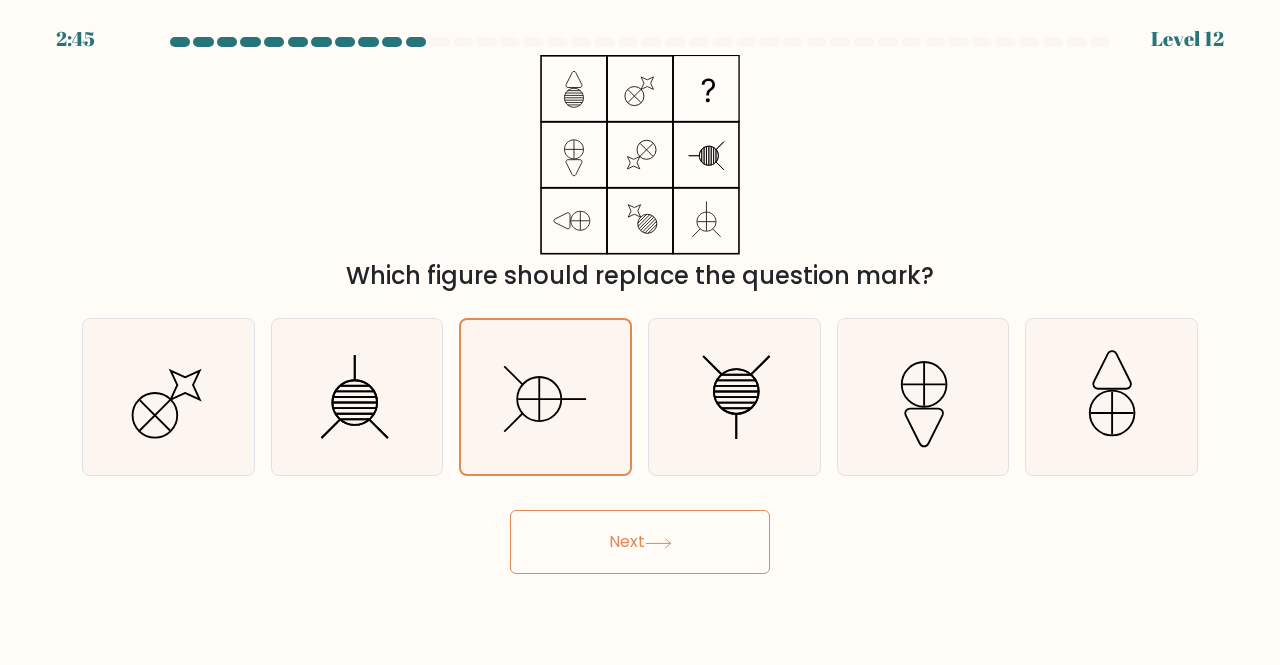 click on "Next" at bounding box center (640, 542) 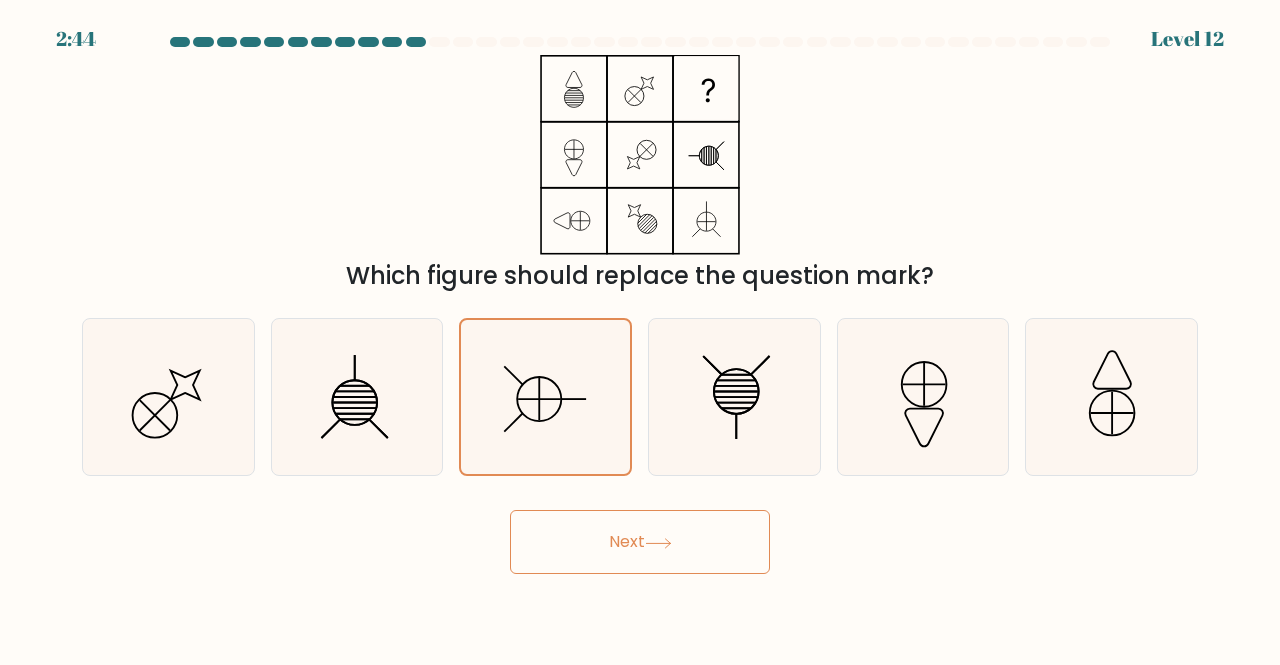 click on "Next" at bounding box center (640, 542) 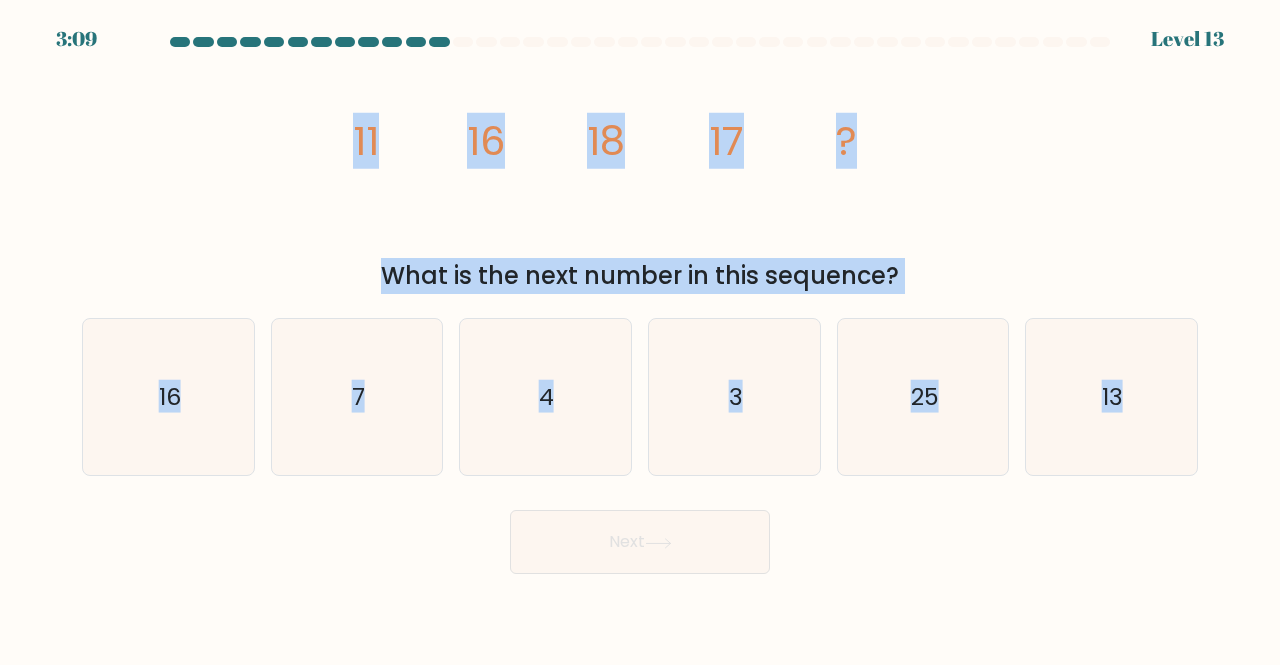 drag, startPoint x: 351, startPoint y: 135, endPoint x: 1134, endPoint y: 530, distance: 876.99146 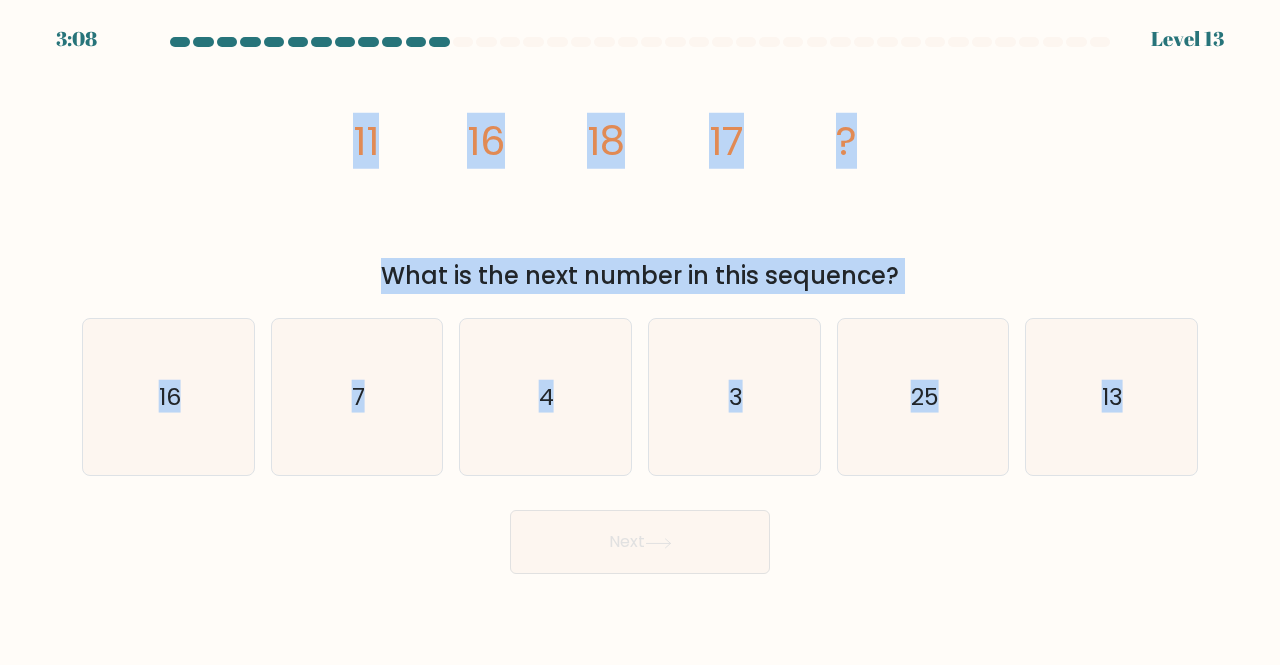 copy on "11
16
18
17
?
What is the next number in this sequence?
a.
16
b.
7
c.
4
d.
3
e.
25
f.
13" 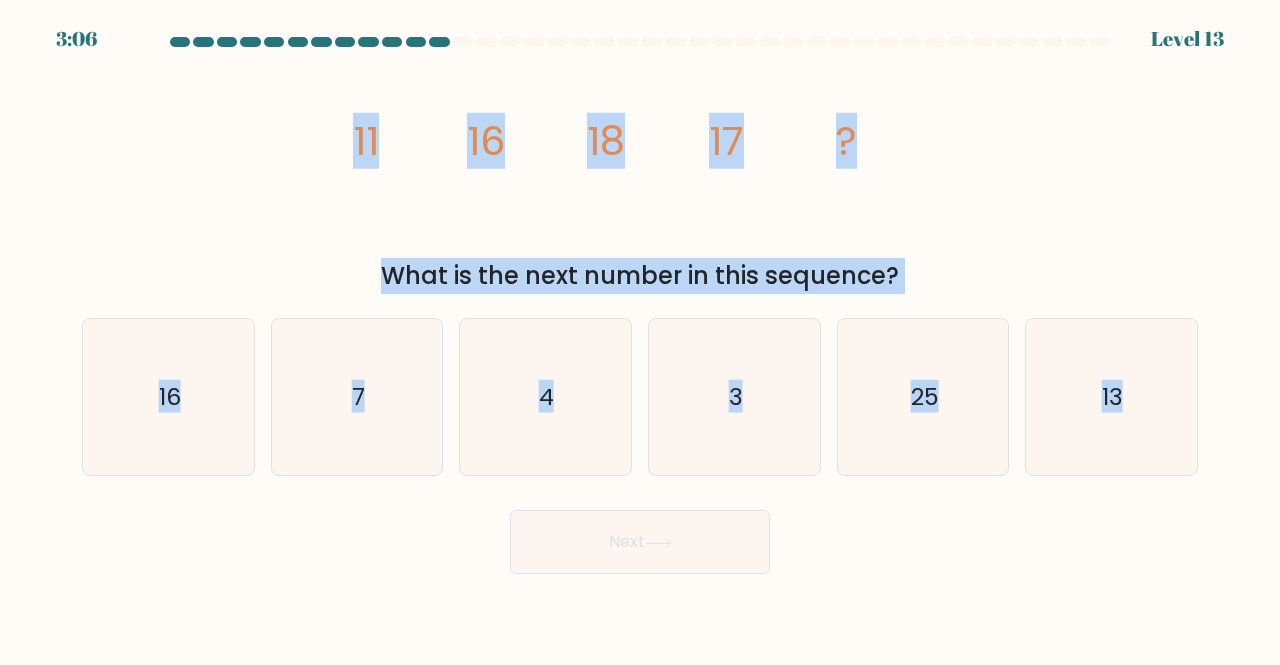 click on "What is the next number in this sequence?" at bounding box center [640, 276] 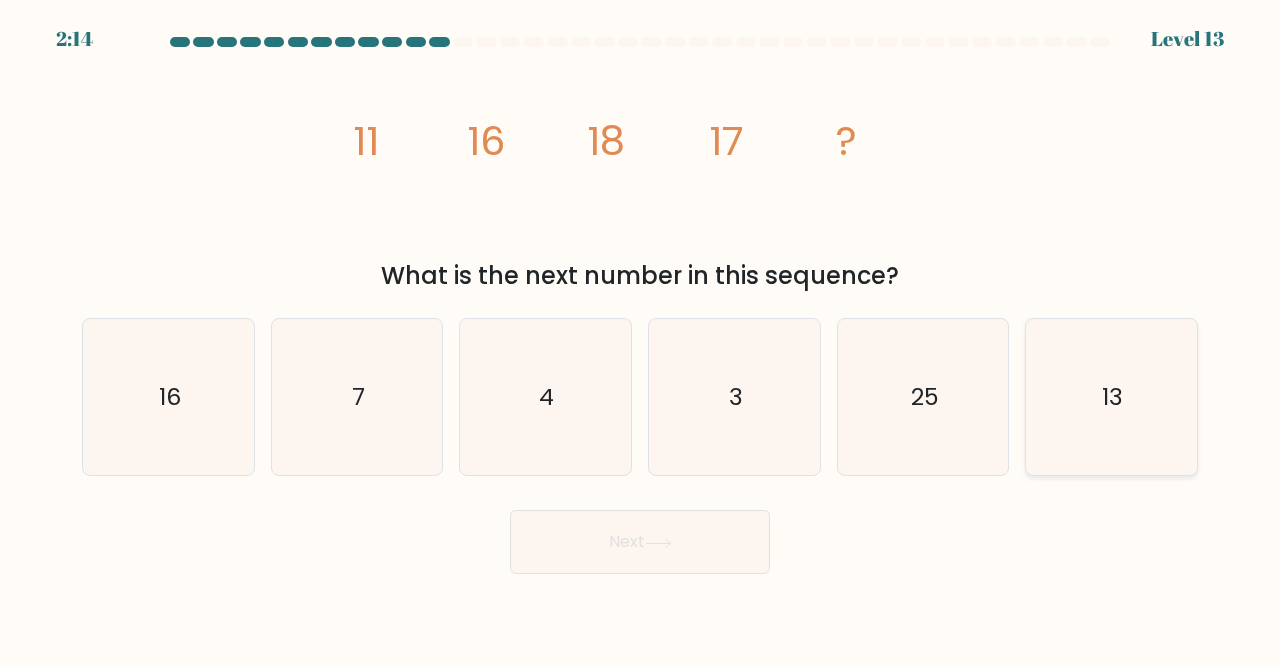 click on "13" 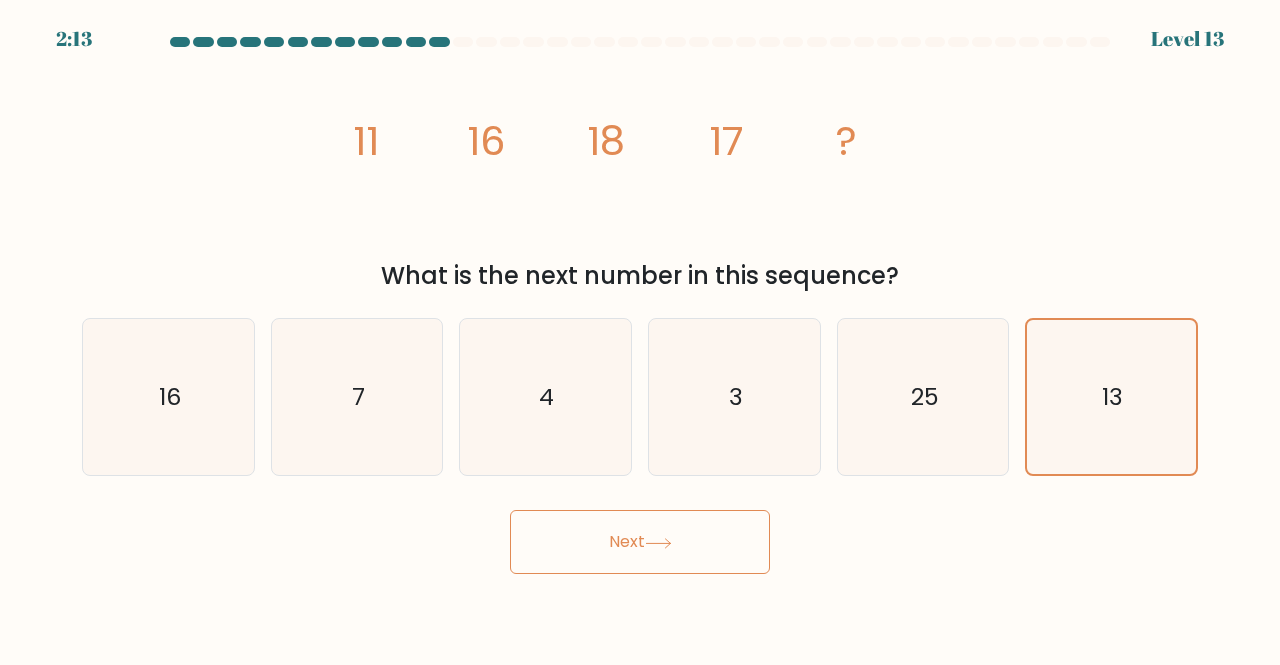 click on "Next" at bounding box center (640, 542) 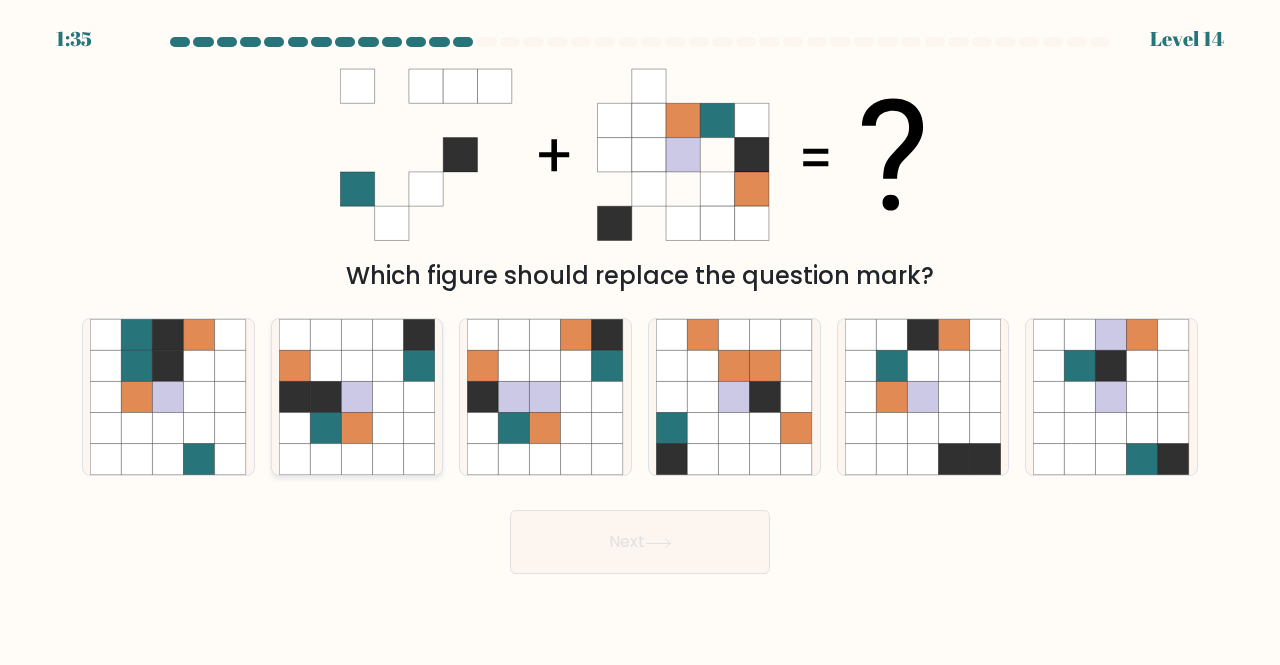 click 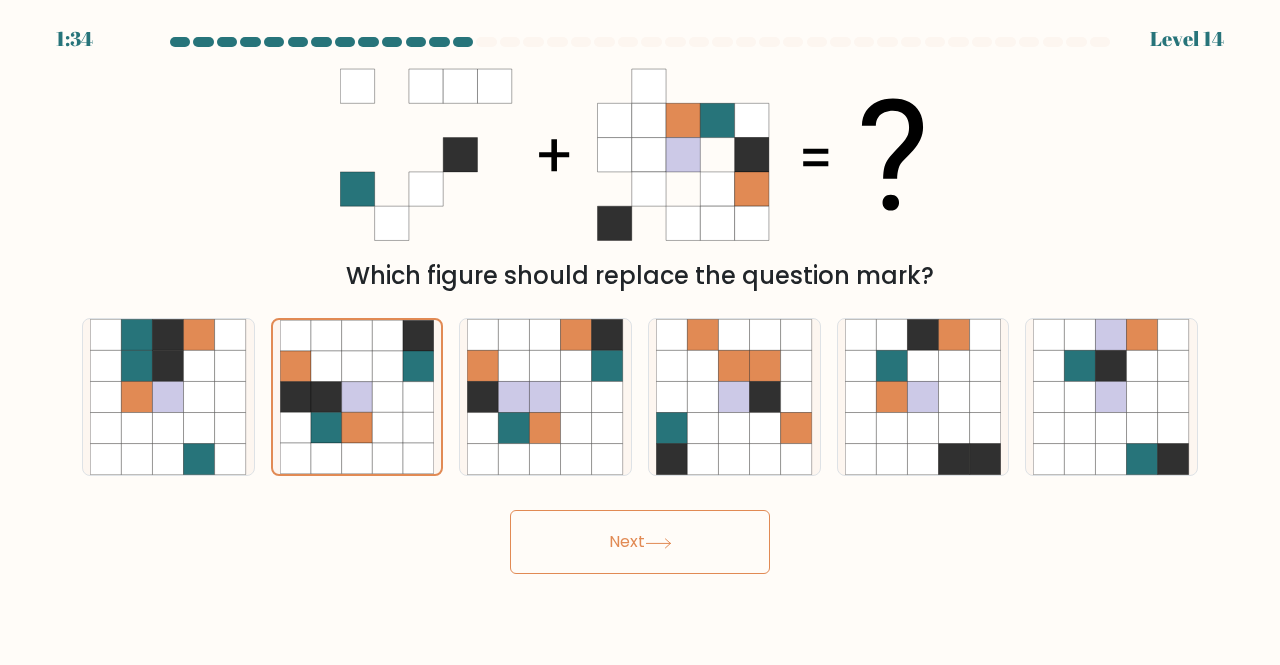 click on "Next" at bounding box center (640, 542) 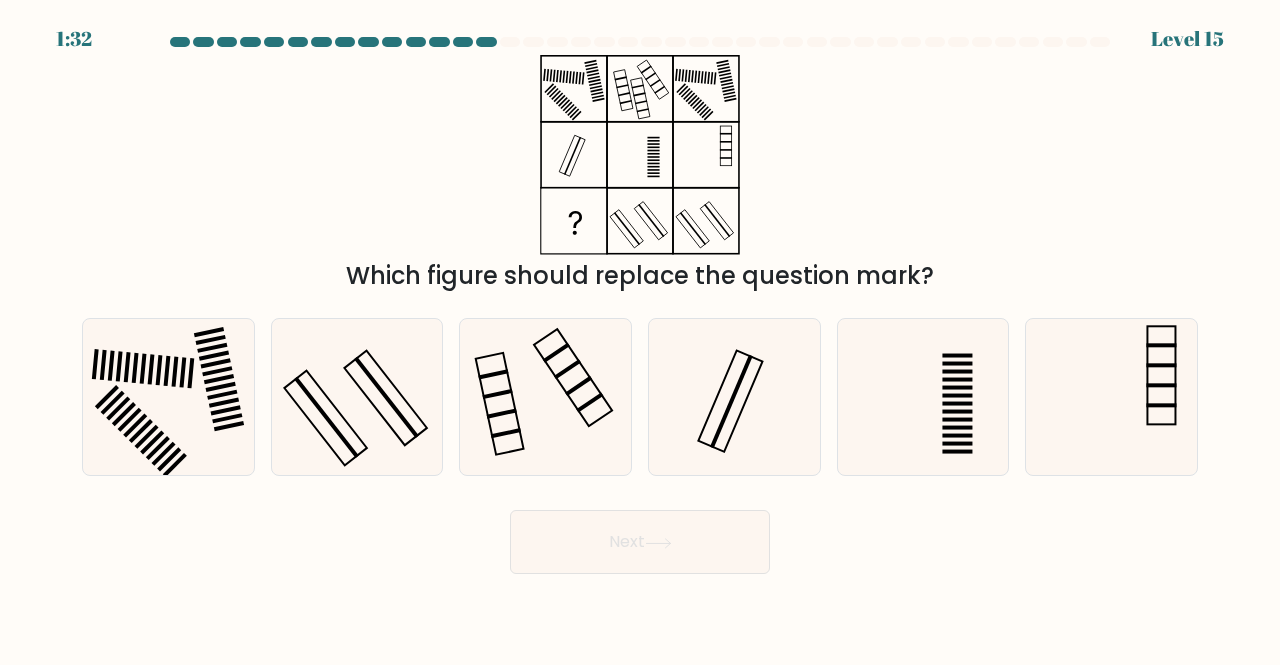 click on "1:32
Level 15" at bounding box center [640, 332] 